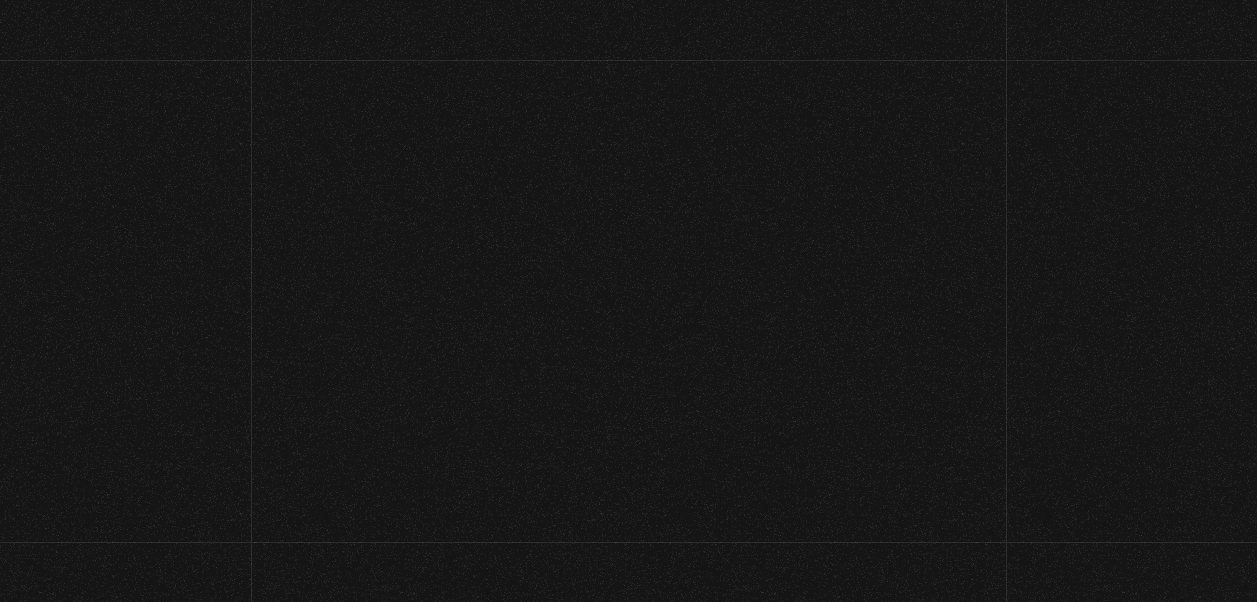 scroll, scrollTop: 0, scrollLeft: 0, axis: both 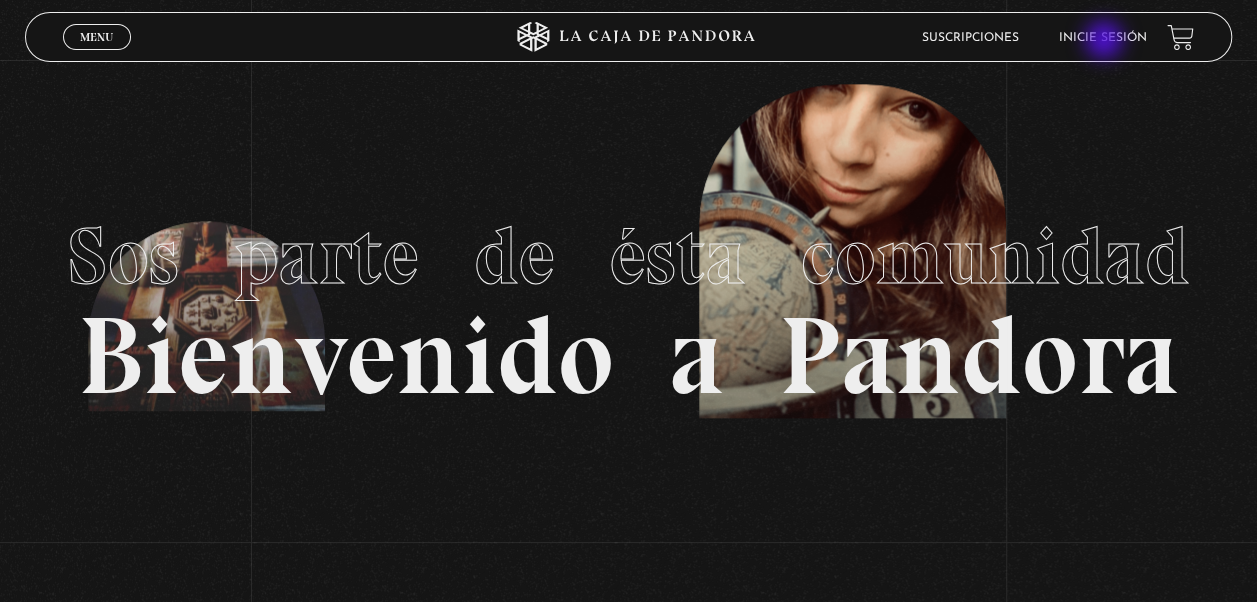click on "Inicie sesión" at bounding box center [1103, 38] 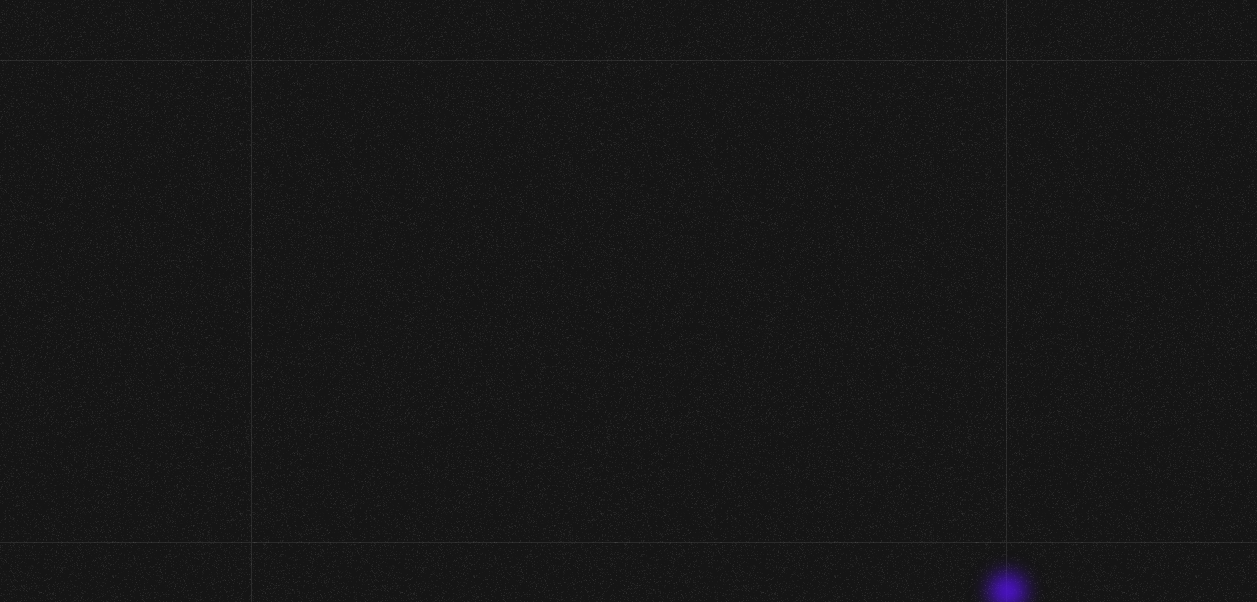 scroll, scrollTop: 0, scrollLeft: 0, axis: both 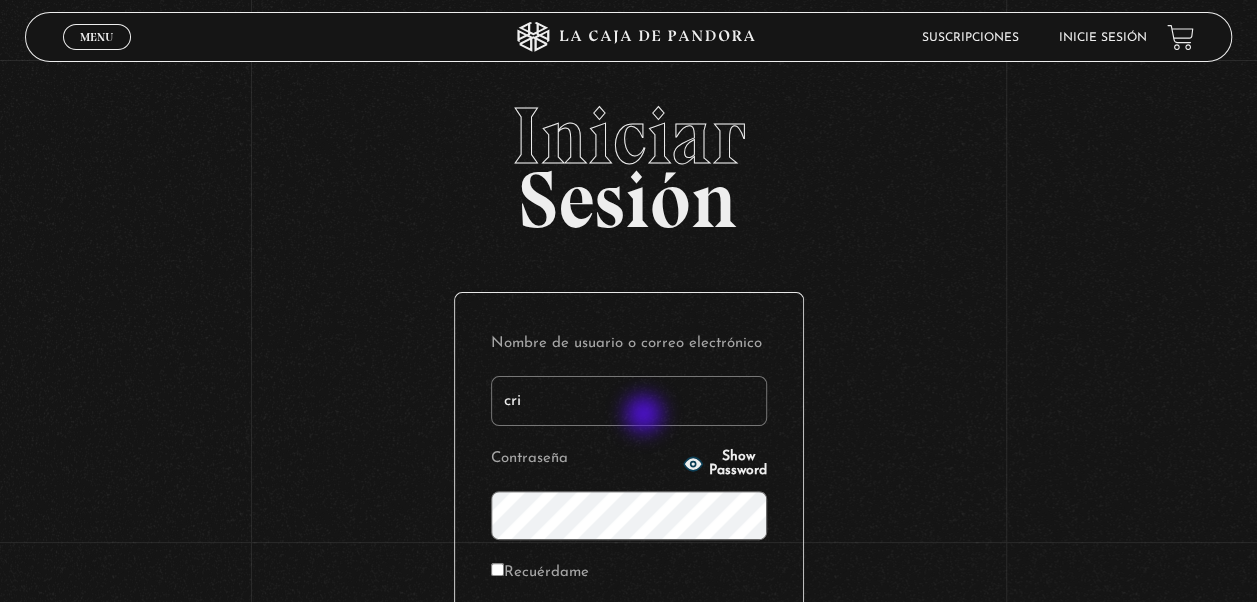 type on "cri[EMAIL]" 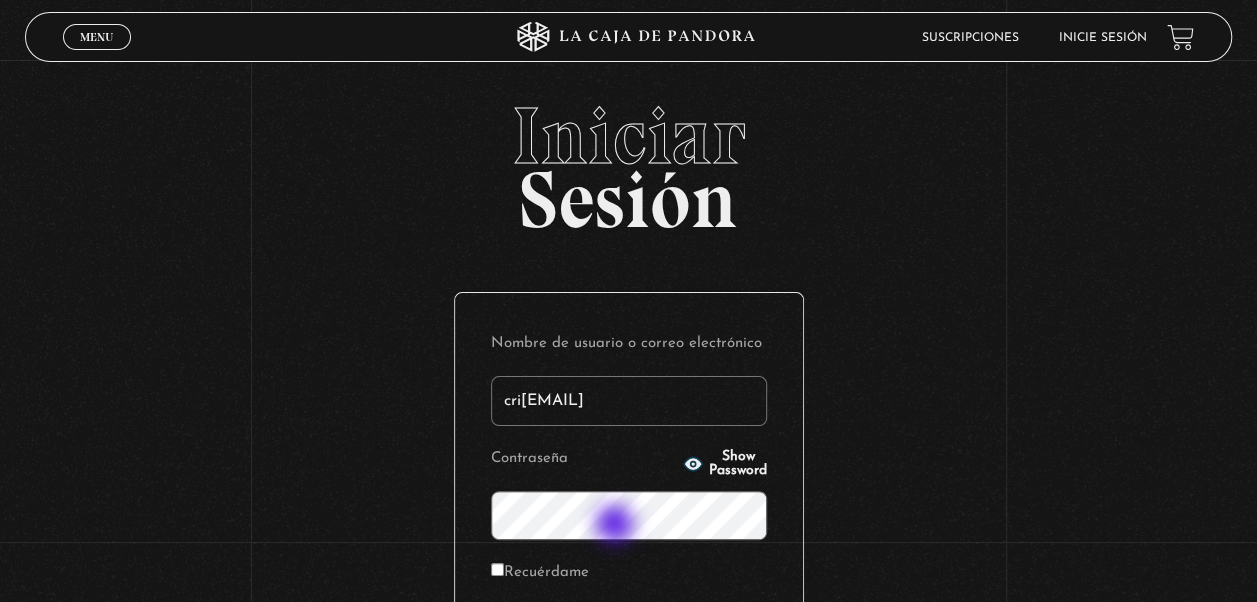 click on "Acceder" at bounding box center (629, 641) 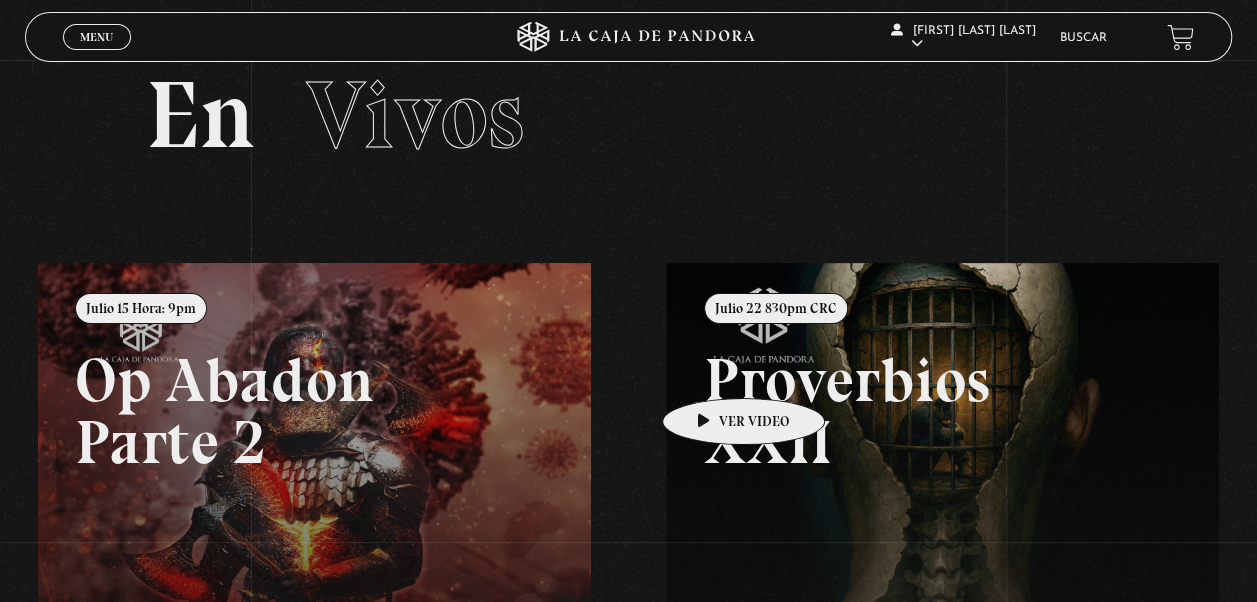 scroll, scrollTop: 0, scrollLeft: 0, axis: both 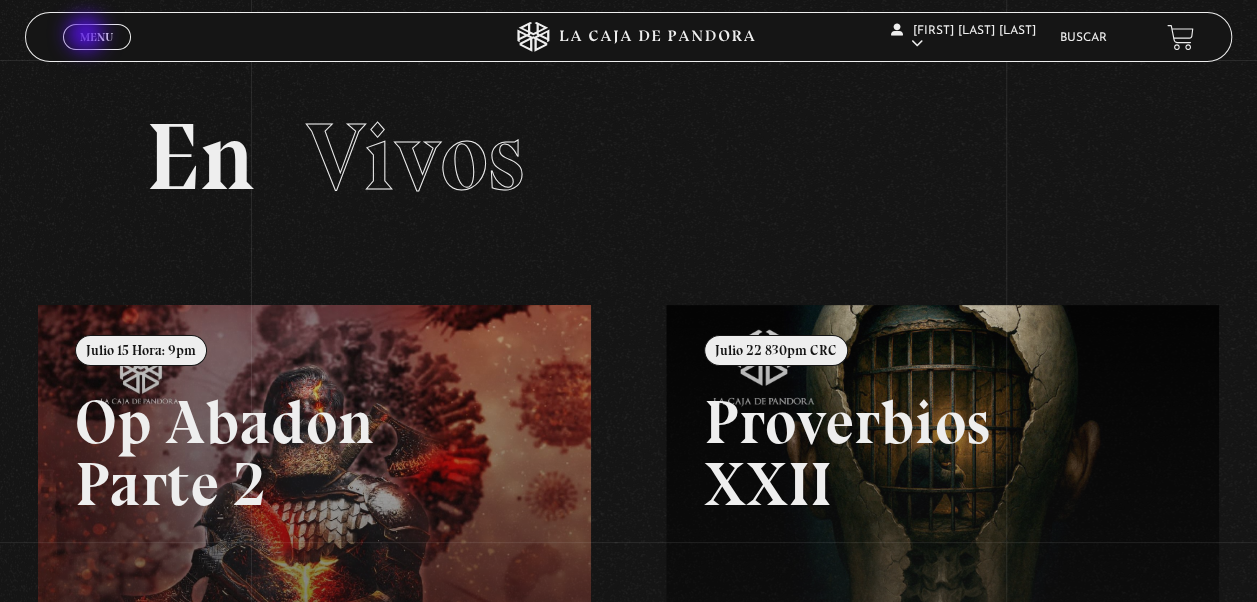 click on "Menu" at bounding box center (96, 37) 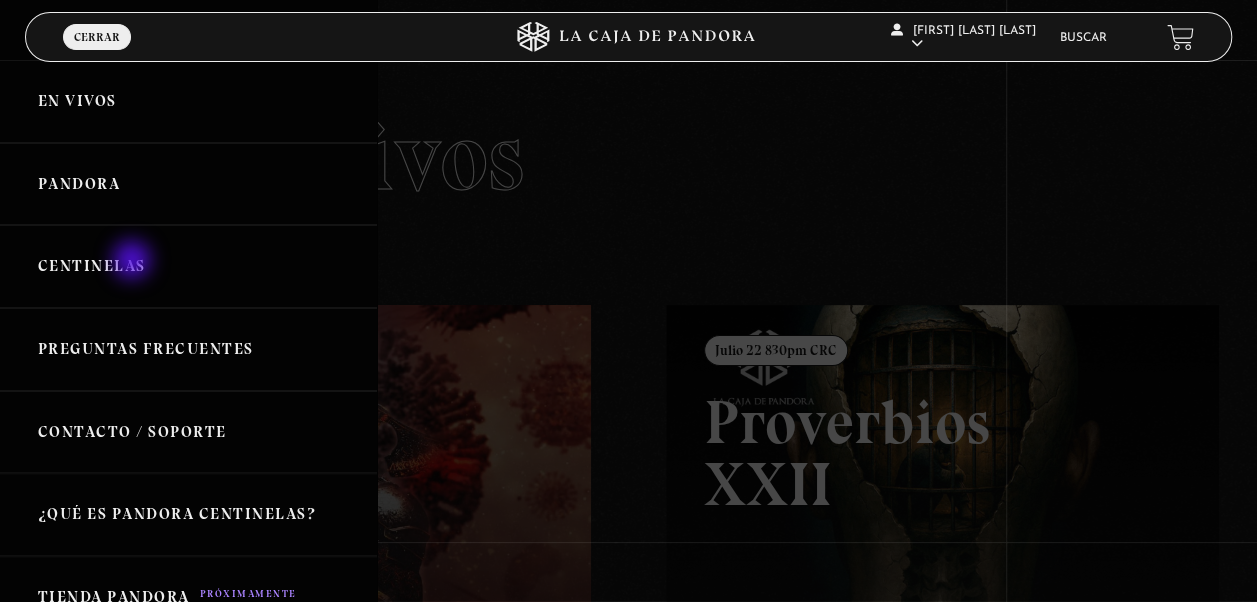 click on "Centinelas" at bounding box center (188, 266) 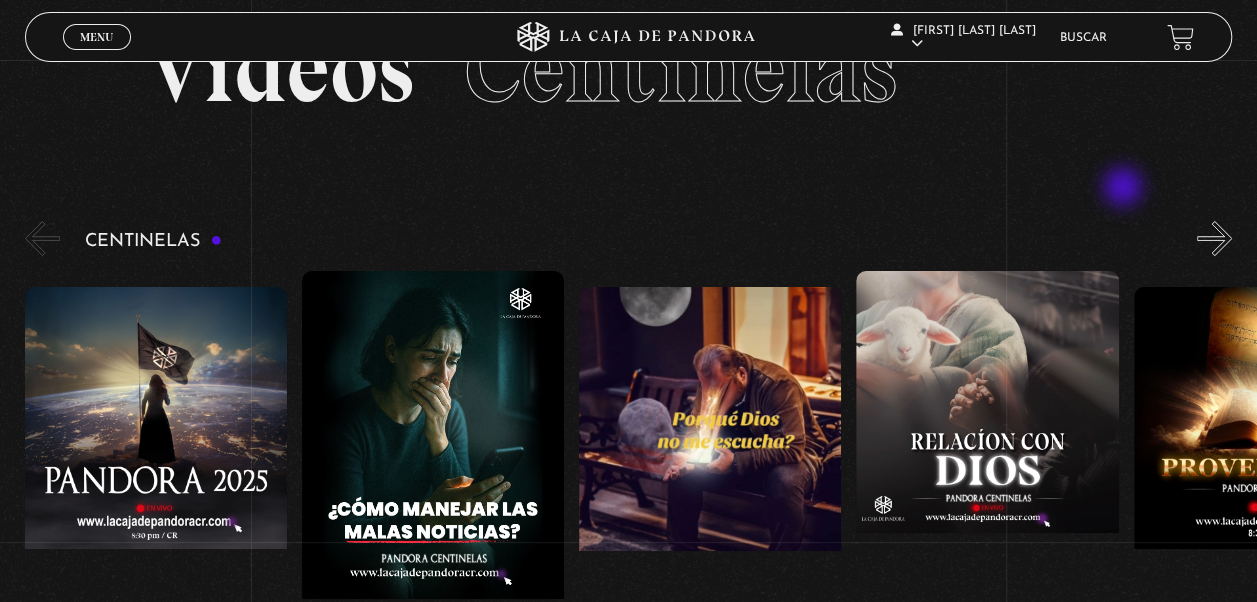 scroll, scrollTop: 0, scrollLeft: 0, axis: both 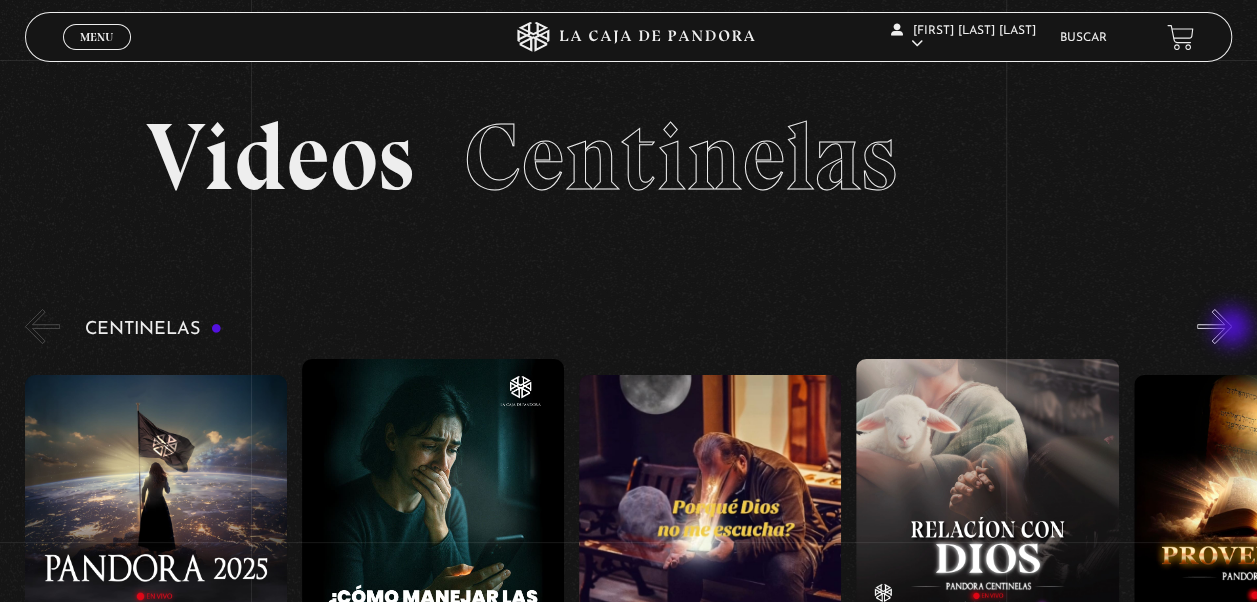 click on "»" at bounding box center (1214, 326) 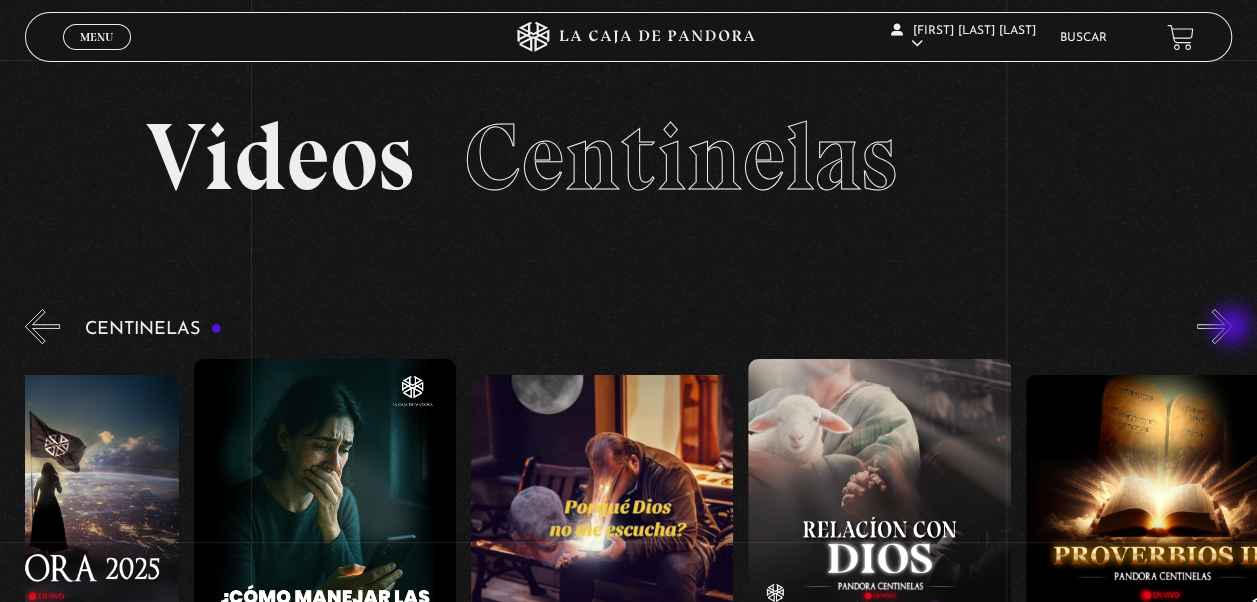 scroll, scrollTop: 0, scrollLeft: 250, axis: horizontal 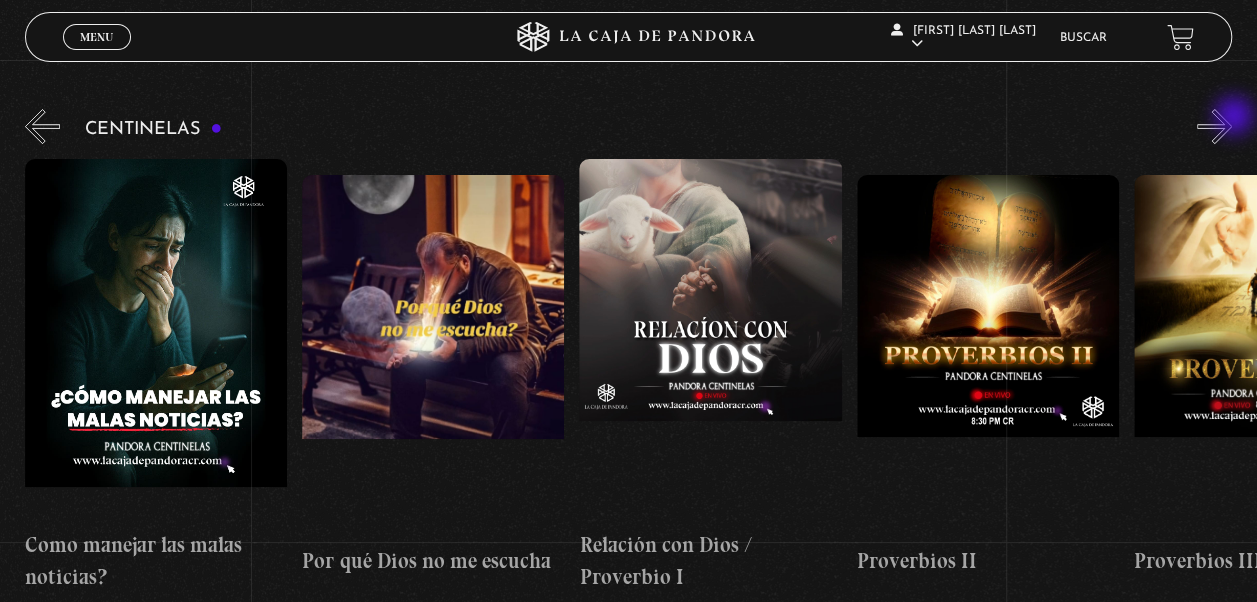 click on "»" at bounding box center (1214, 126) 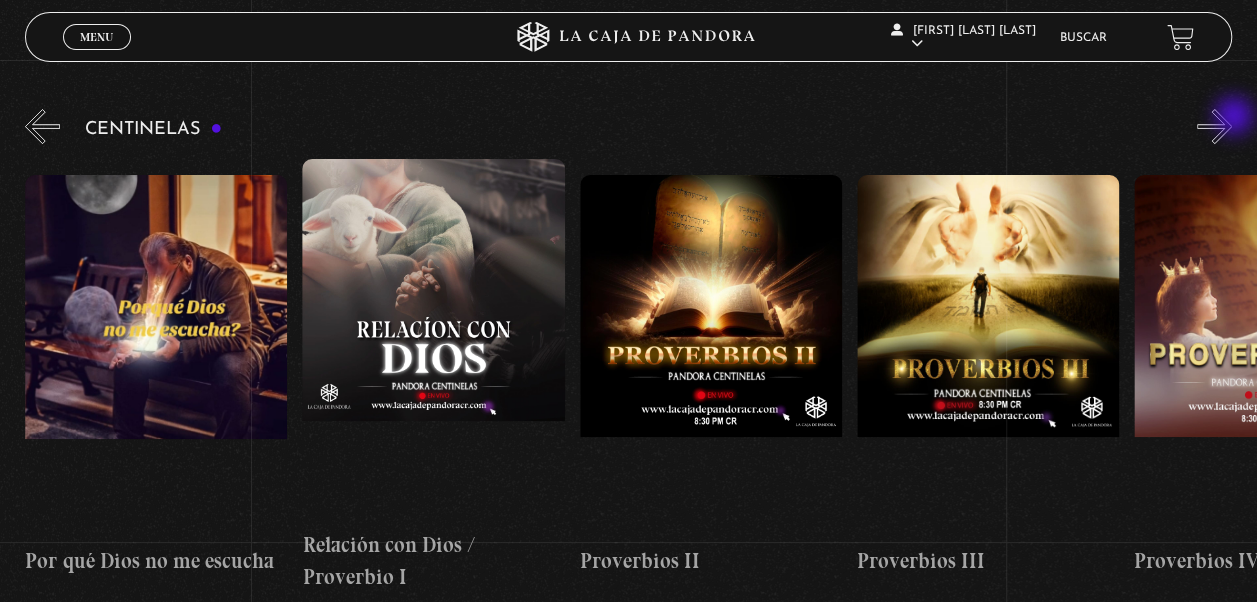 click on "»" at bounding box center (1214, 126) 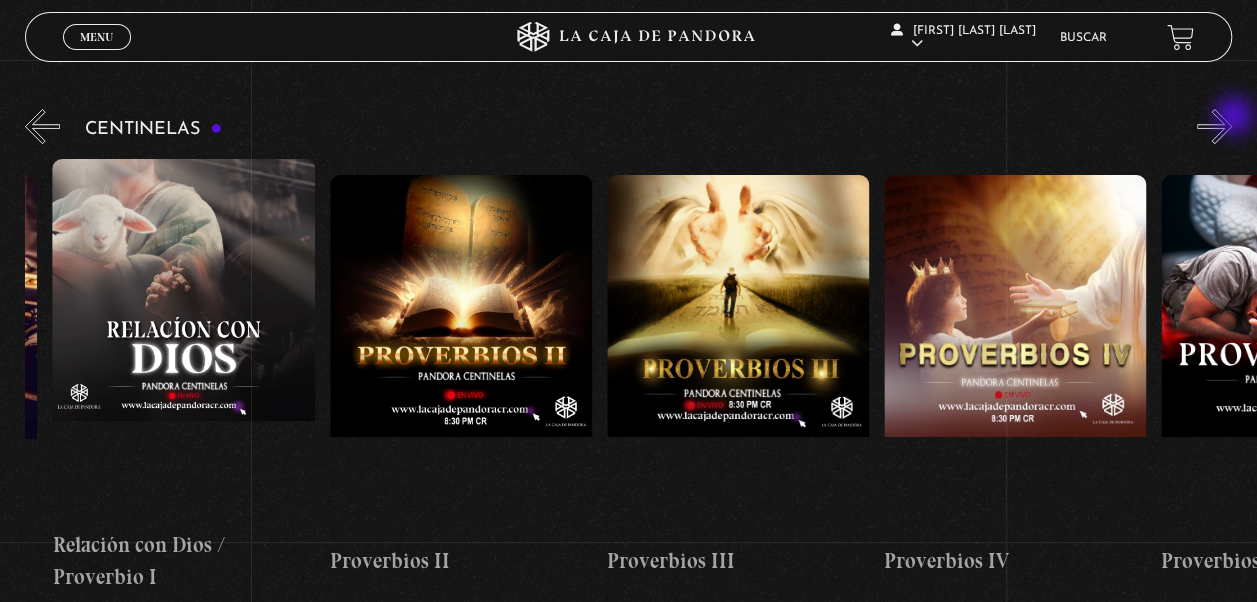 click on "»" at bounding box center (1214, 126) 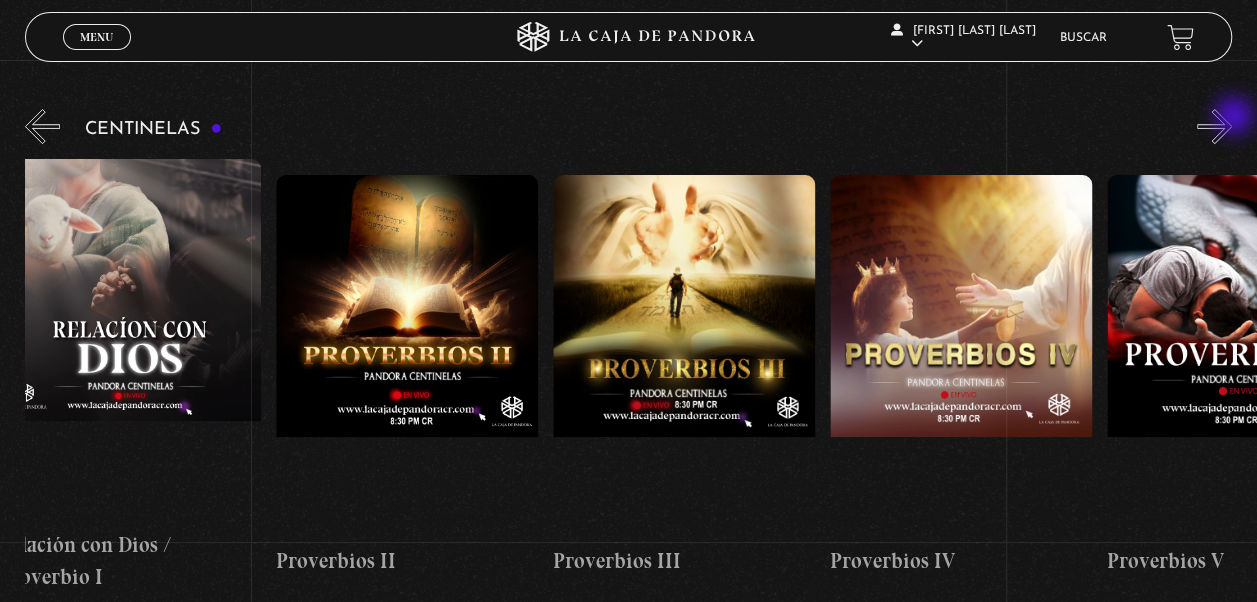 click on "»" at bounding box center (1214, 126) 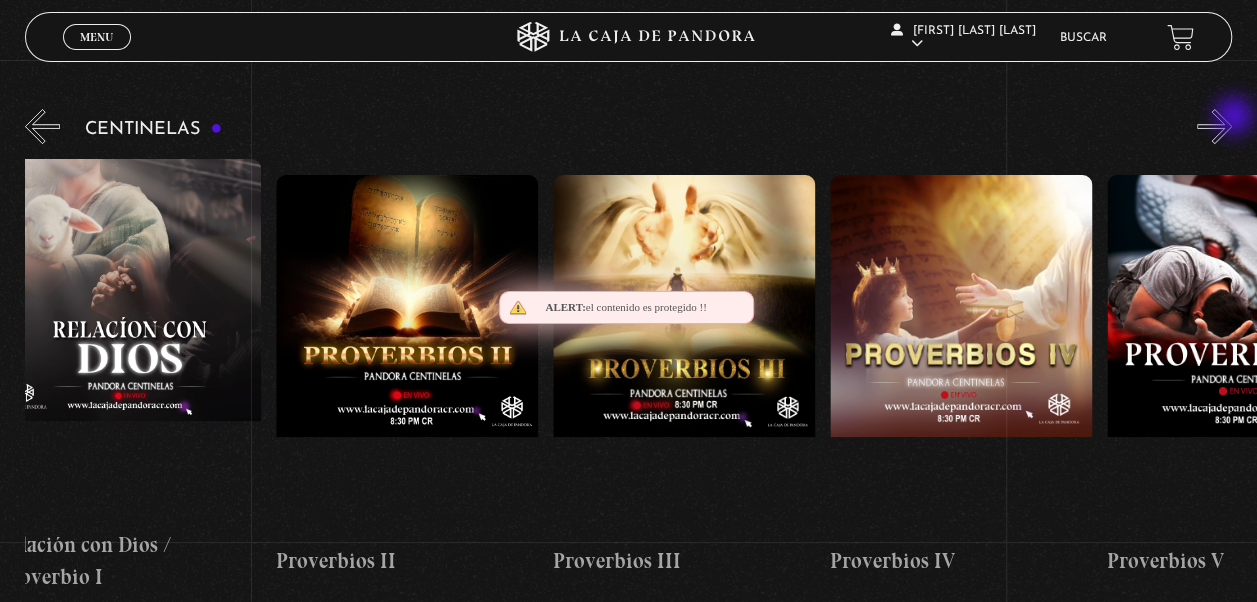 scroll, scrollTop: 0, scrollLeft: 1108, axis: horizontal 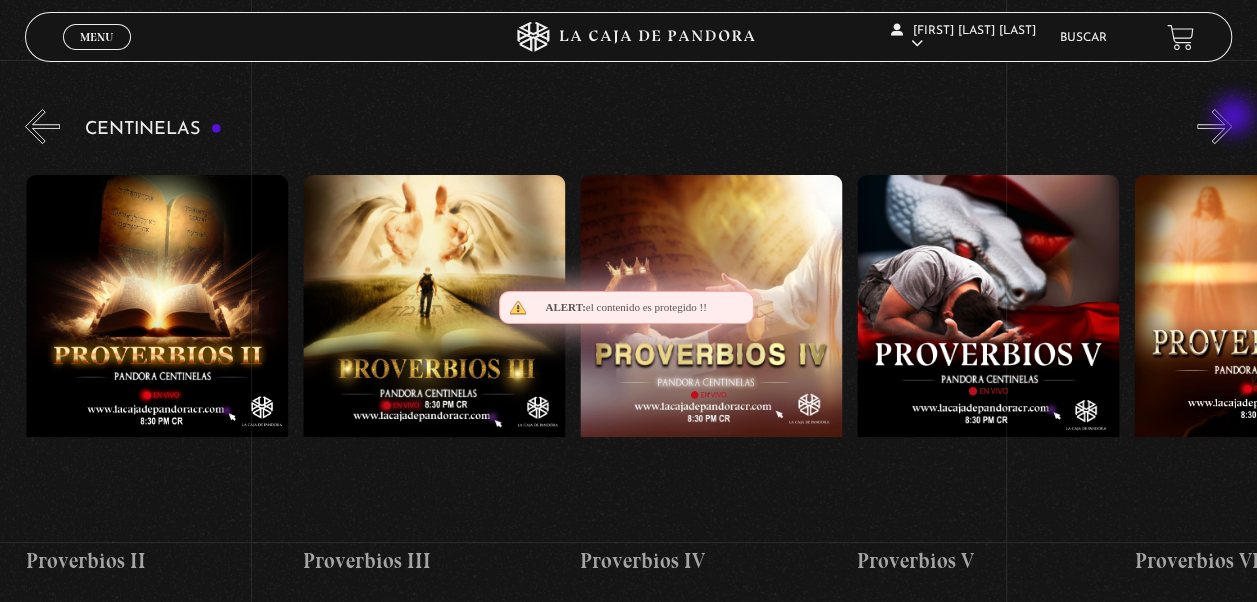 click on "»" at bounding box center [1214, 126] 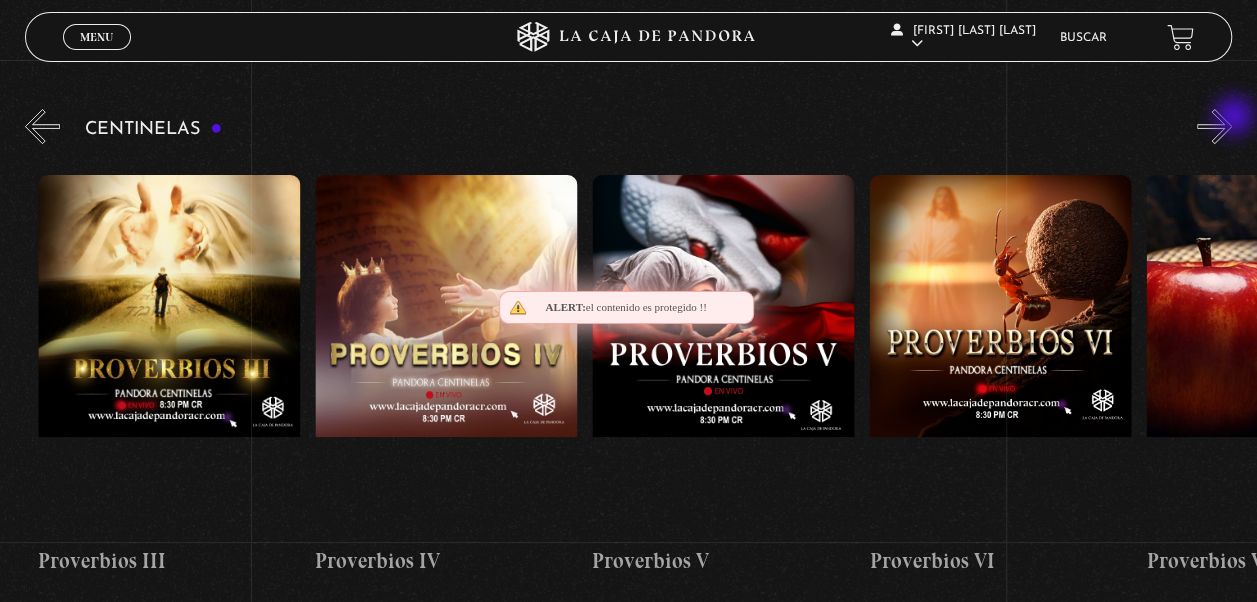 scroll, scrollTop: 0, scrollLeft: 1385, axis: horizontal 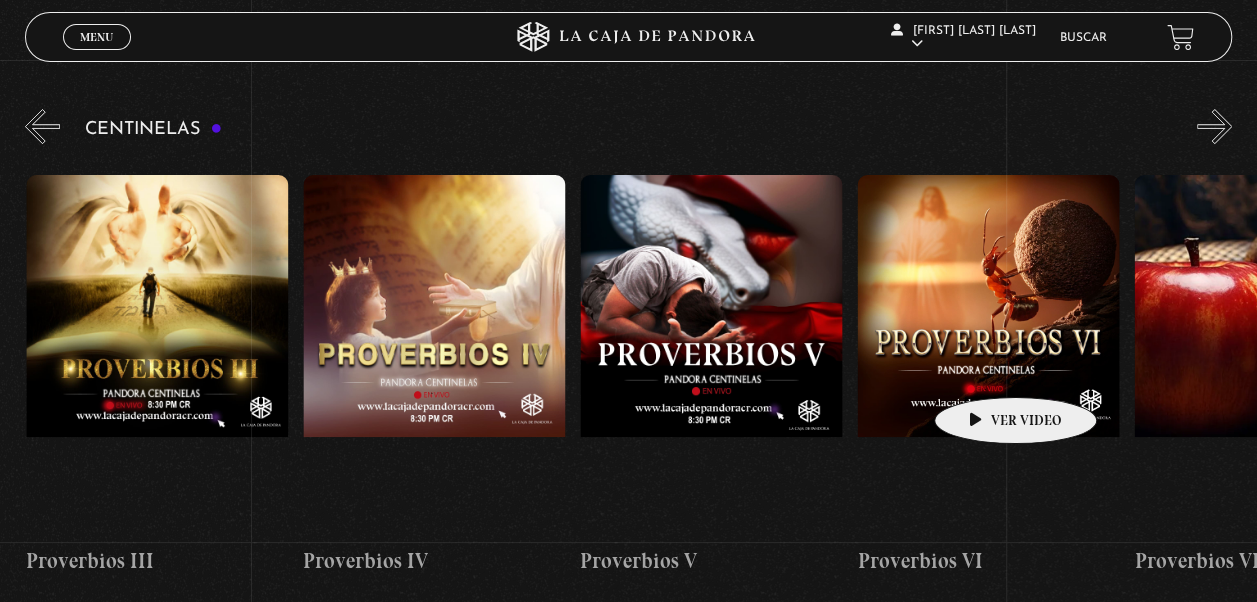 click at bounding box center (988, 355) 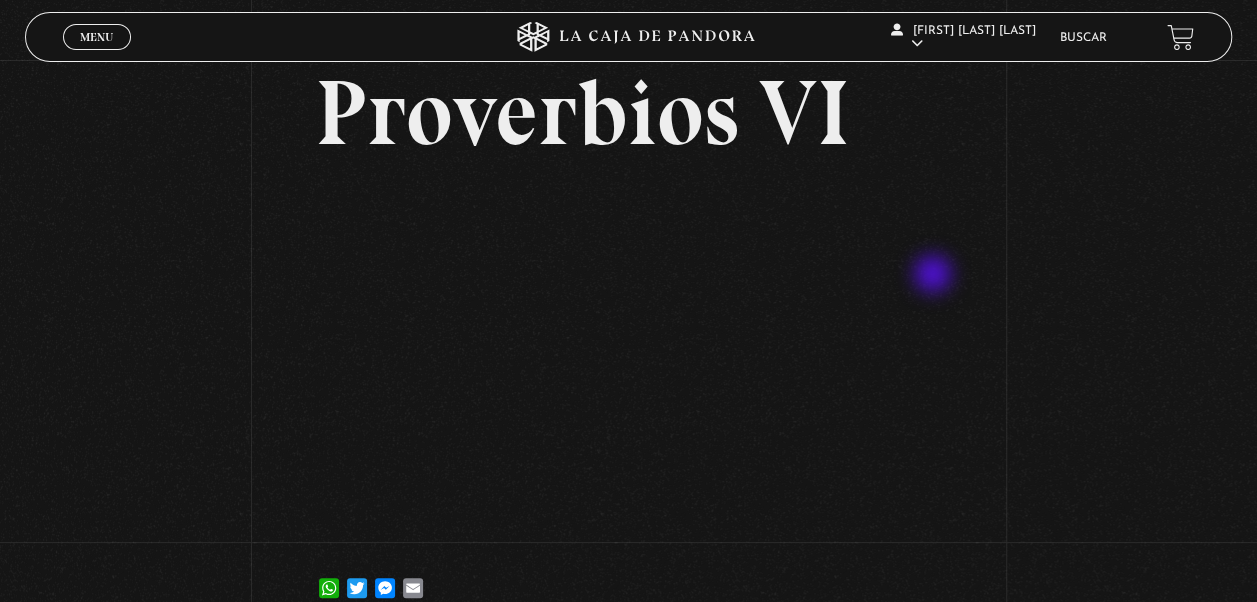 scroll, scrollTop: 0, scrollLeft: 0, axis: both 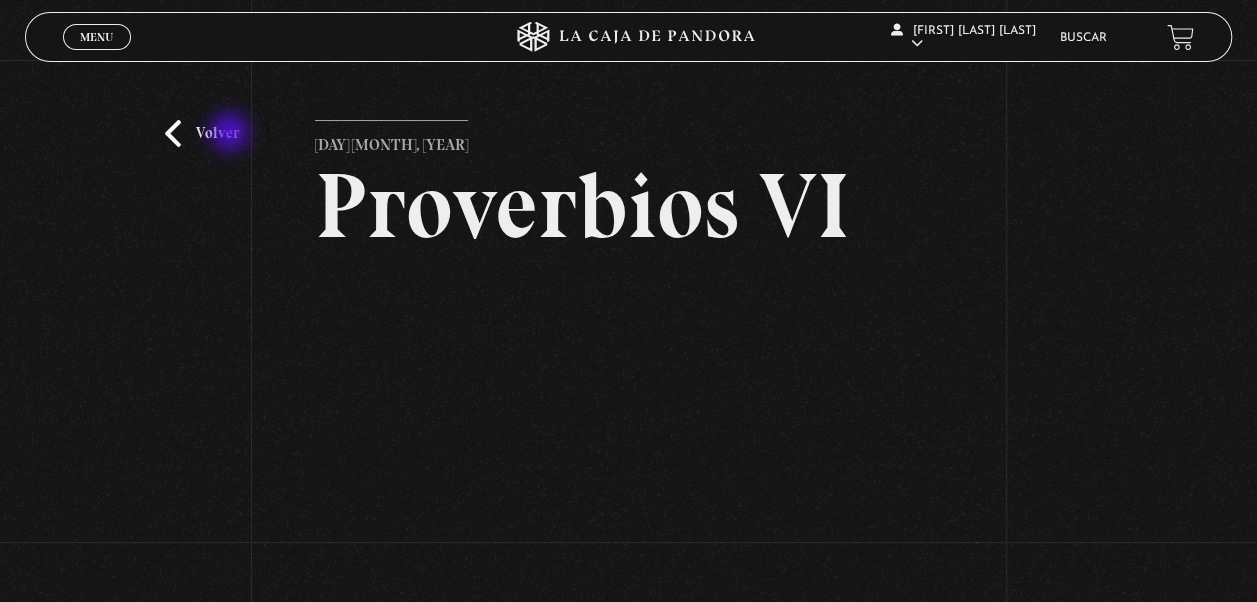 click on "Volver" at bounding box center (202, 133) 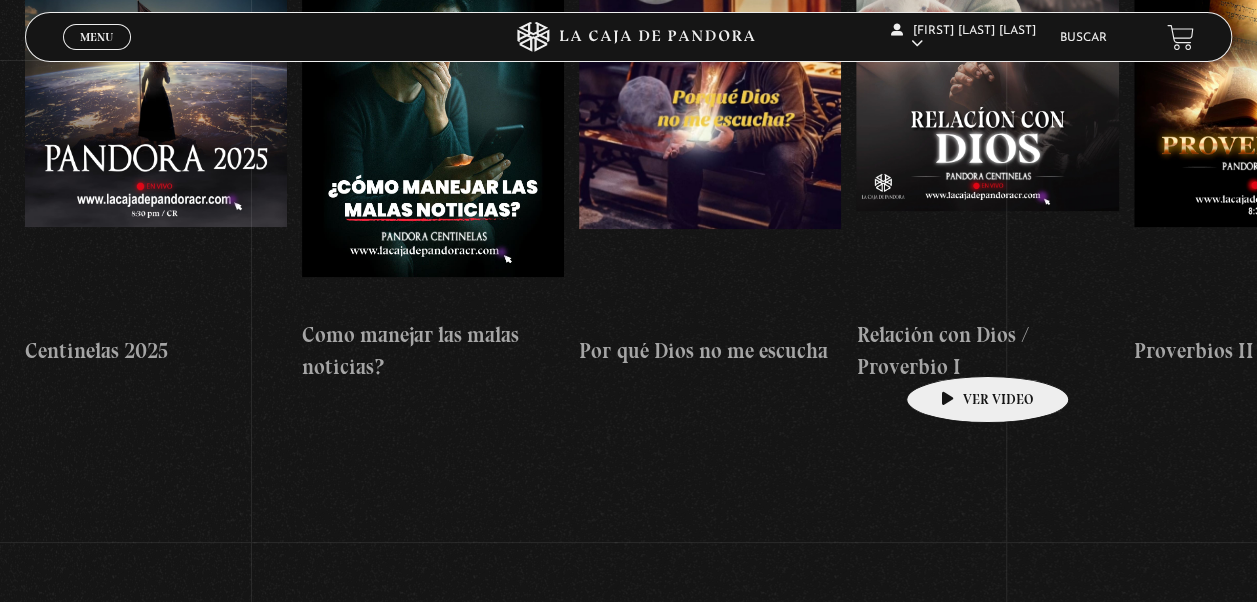 scroll, scrollTop: 210, scrollLeft: 0, axis: vertical 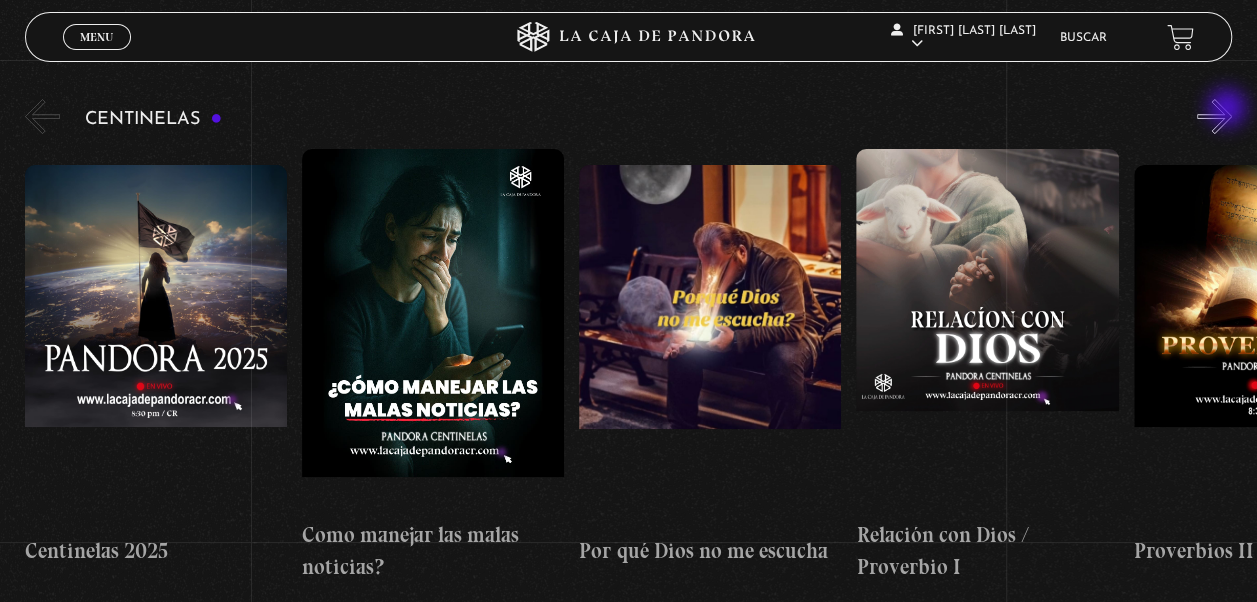 click on "»" at bounding box center (1214, 116) 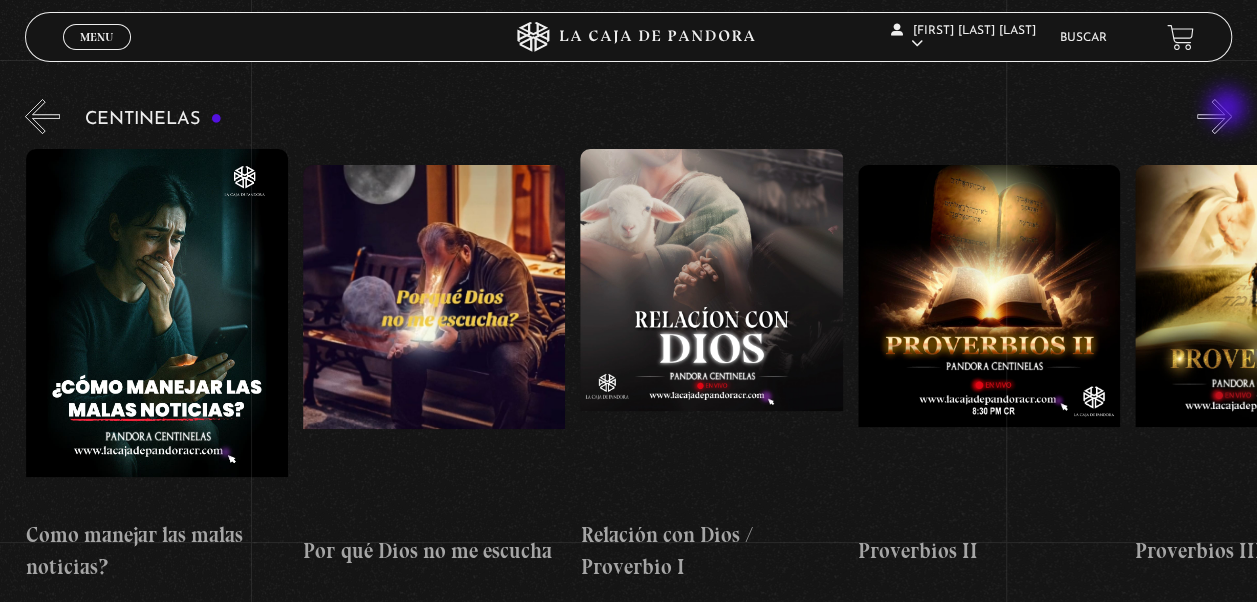 click on "»" at bounding box center (1214, 116) 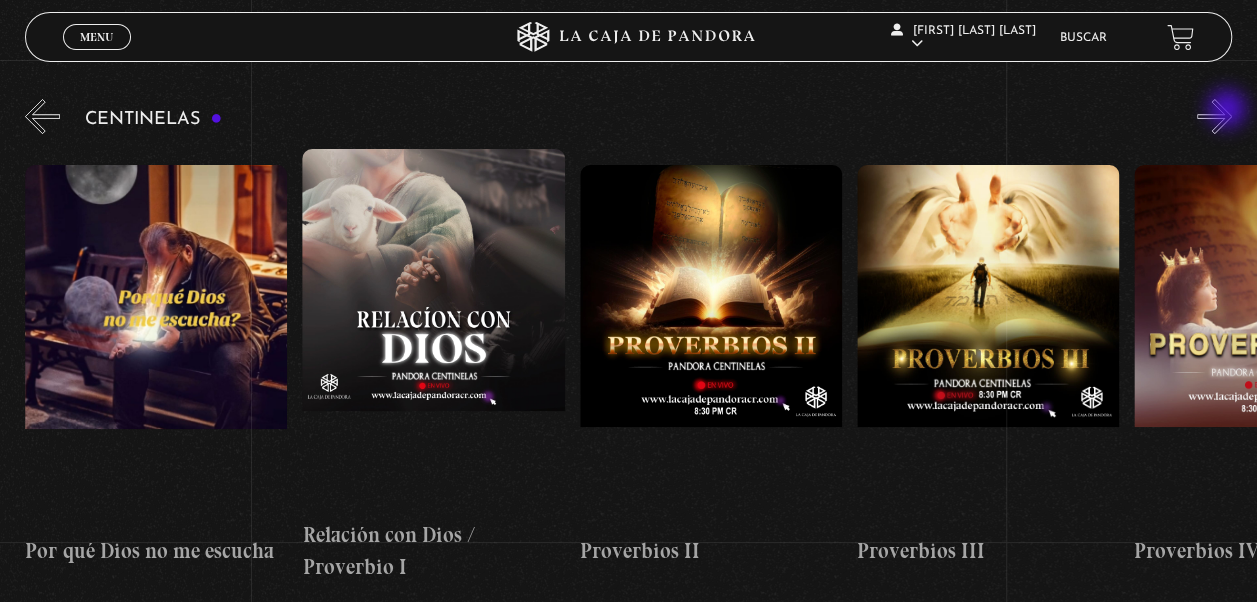 click on "»" at bounding box center (1214, 116) 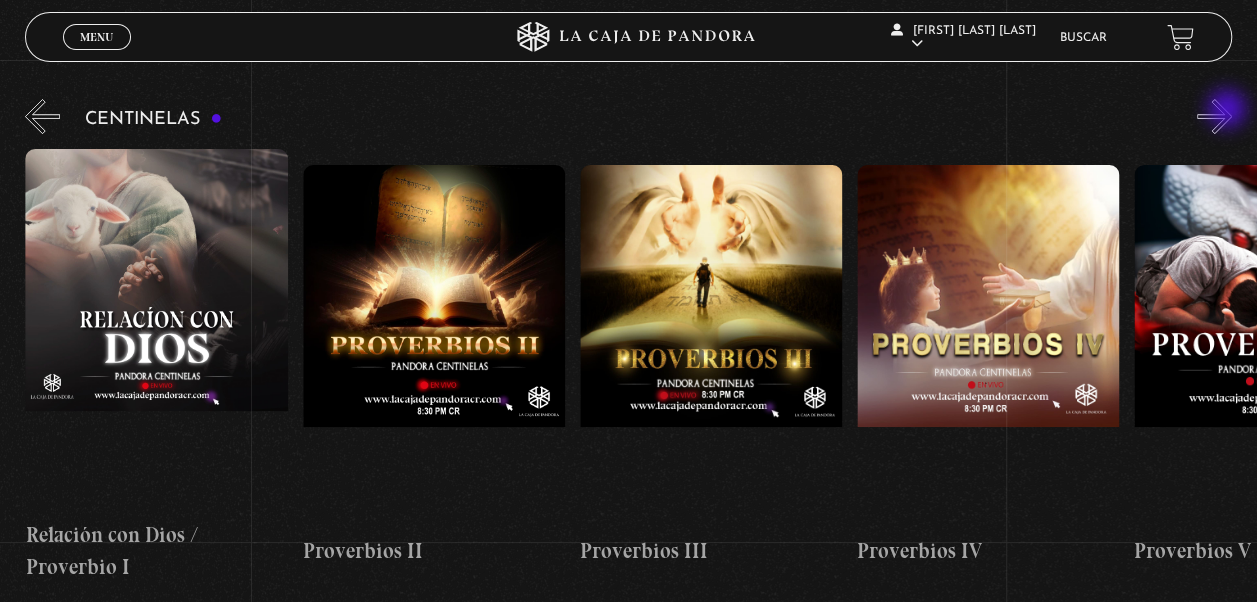 click on "»" at bounding box center (1214, 116) 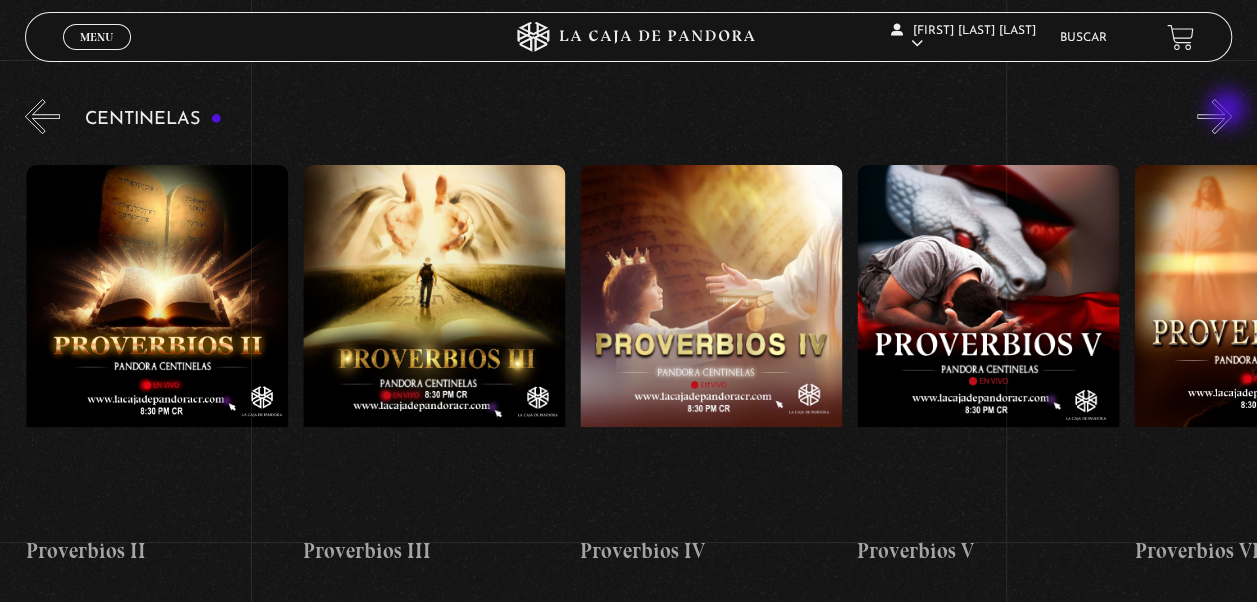 click on "»" at bounding box center [1214, 116] 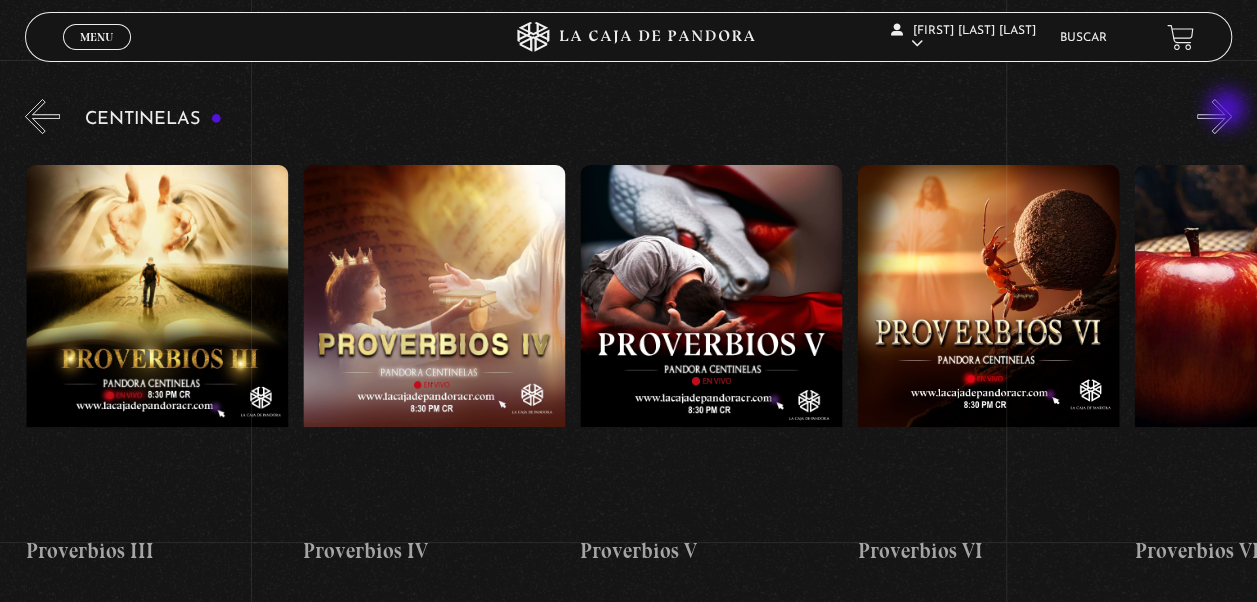 click on "»" at bounding box center [1214, 116] 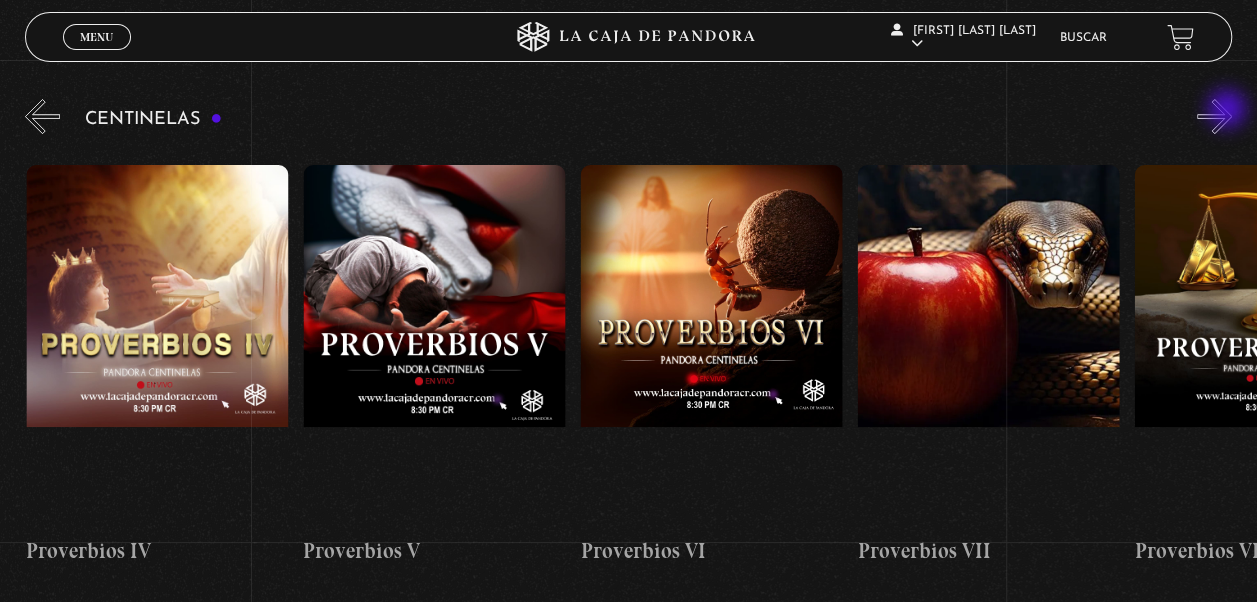 scroll, scrollTop: 0, scrollLeft: 1662, axis: horizontal 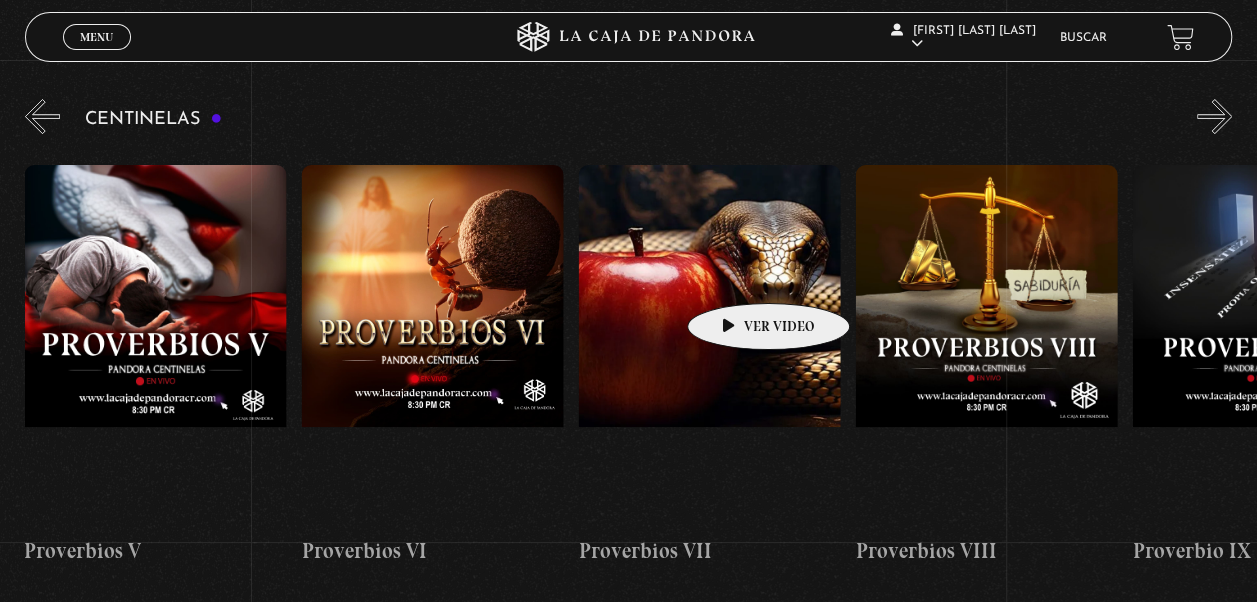 click at bounding box center (710, 345) 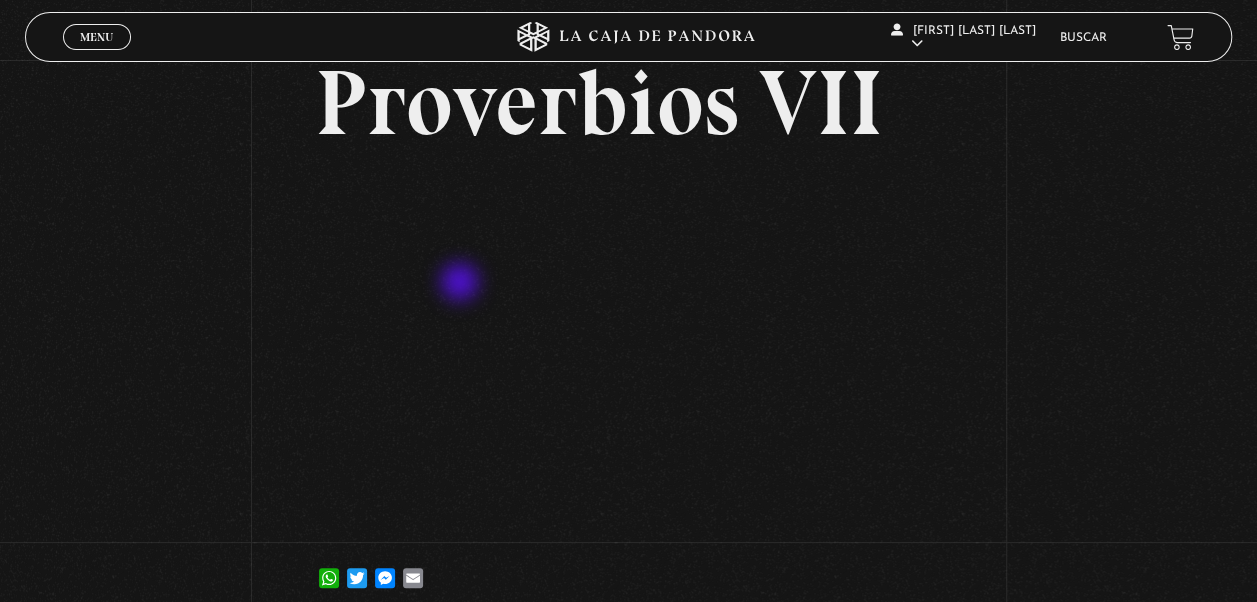 scroll, scrollTop: 200, scrollLeft: 0, axis: vertical 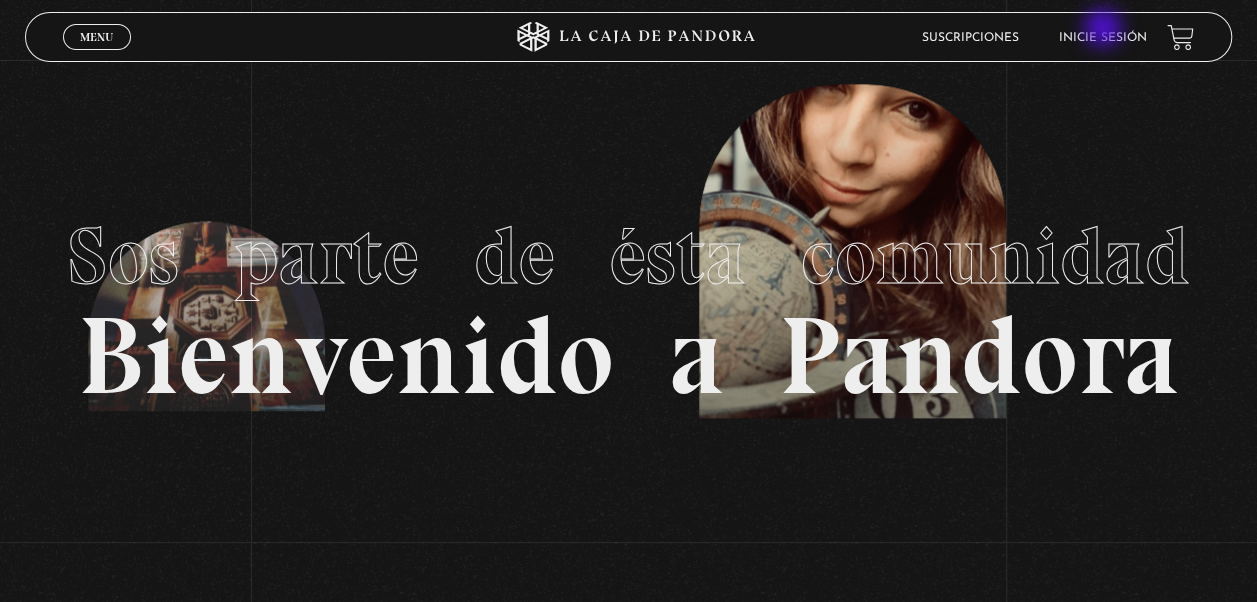 click on "Inicie sesión" at bounding box center [1103, 37] 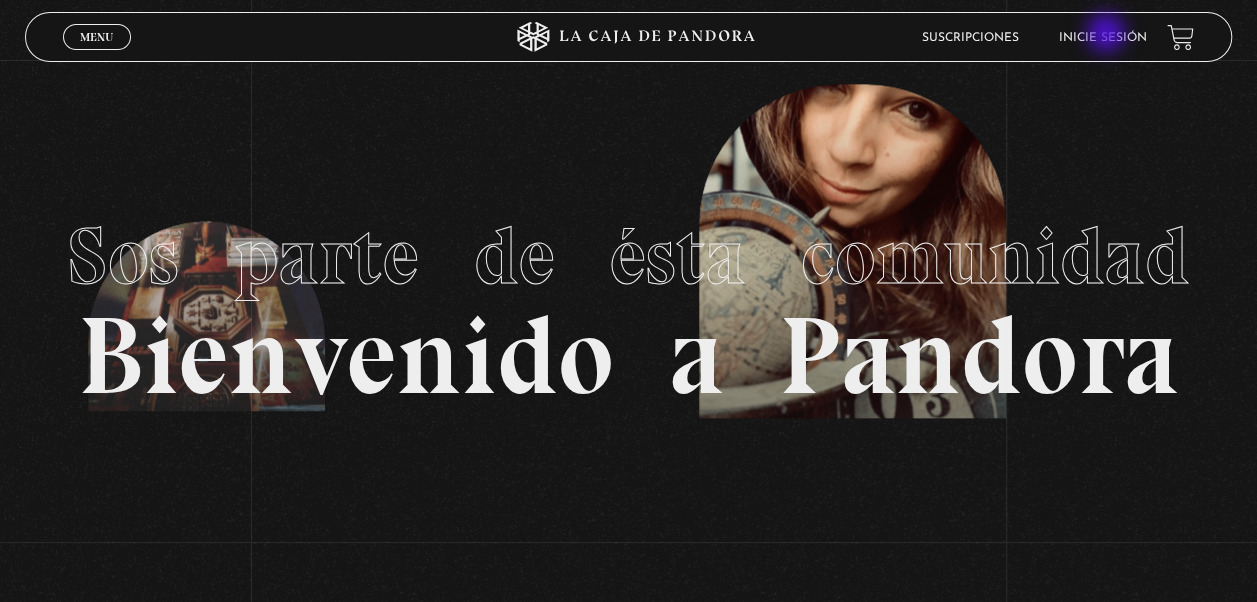 click on "Inicie sesión" at bounding box center [1103, 38] 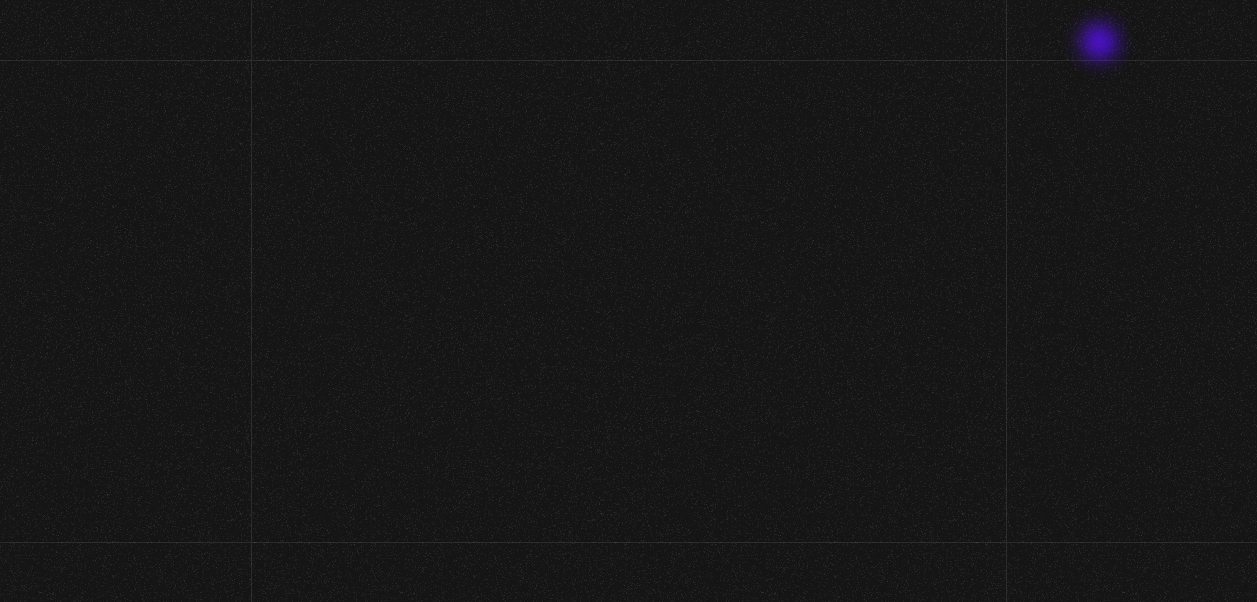 scroll, scrollTop: 0, scrollLeft: 0, axis: both 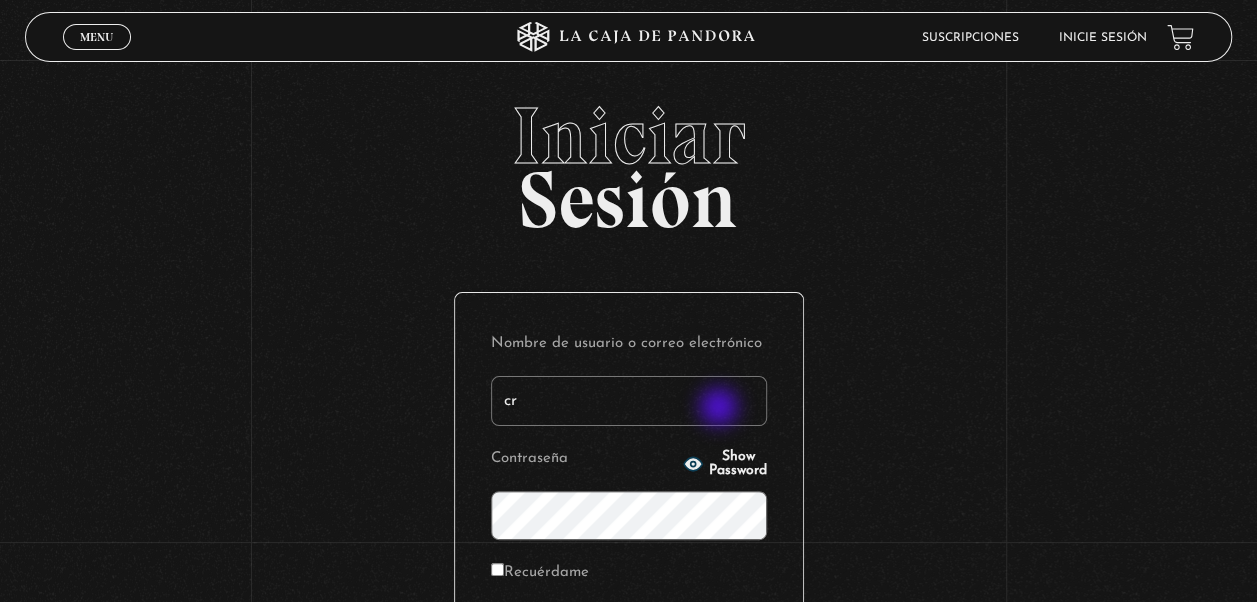 type on "crisgmaf@gmail.com" 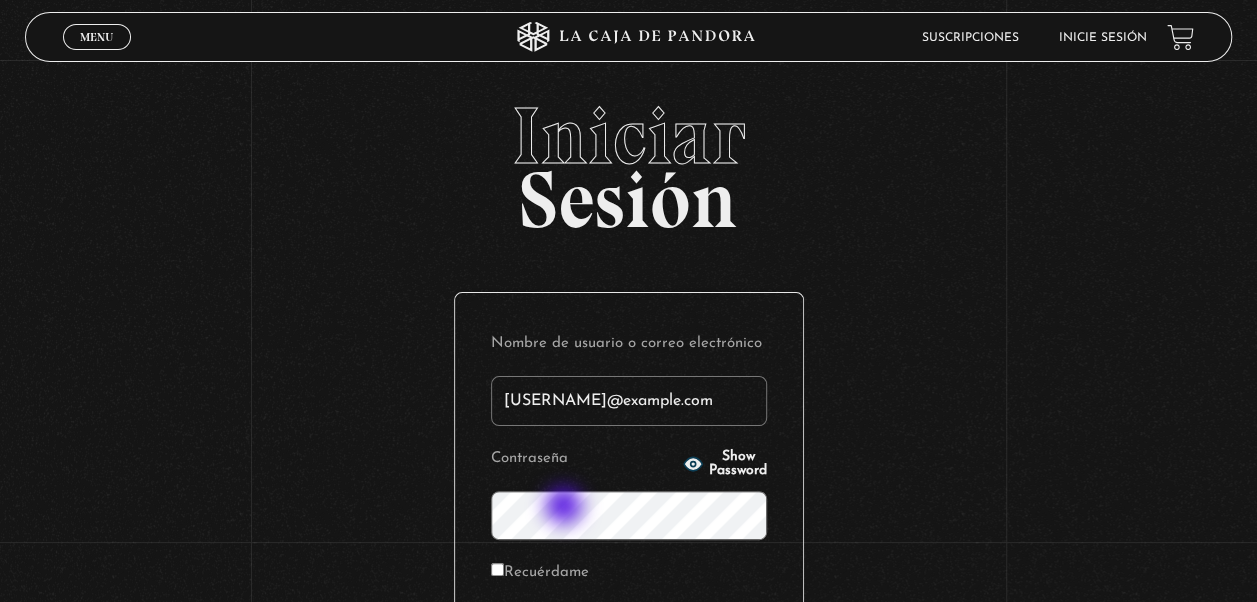 click on "Acceder" at bounding box center [629, 641] 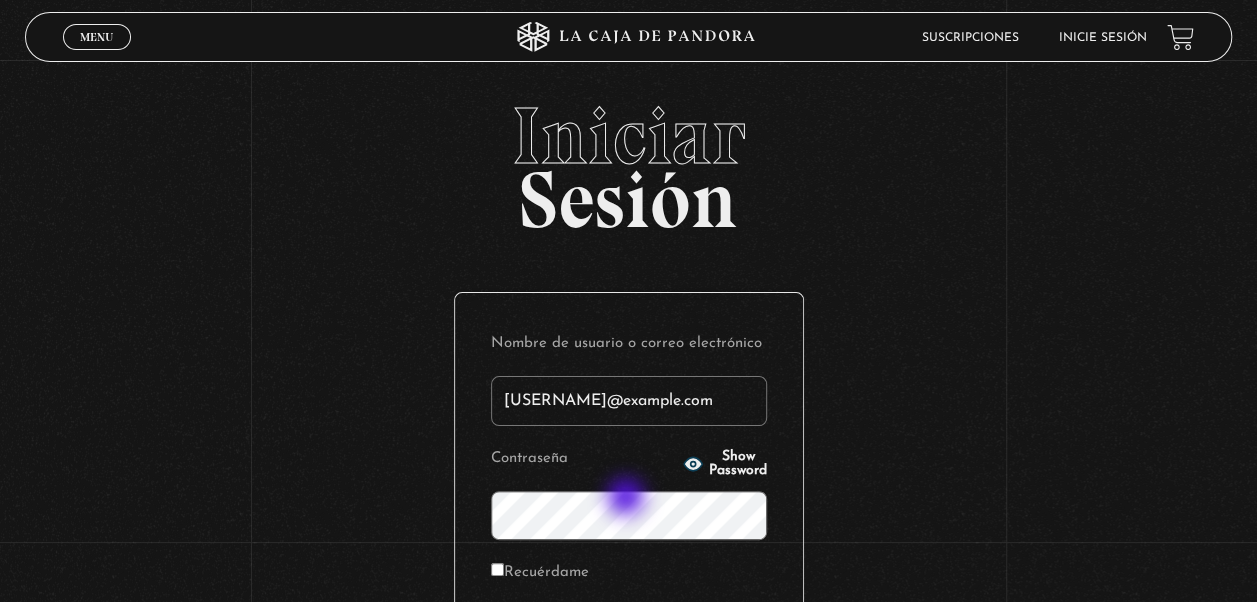 scroll, scrollTop: 69, scrollLeft: 0, axis: vertical 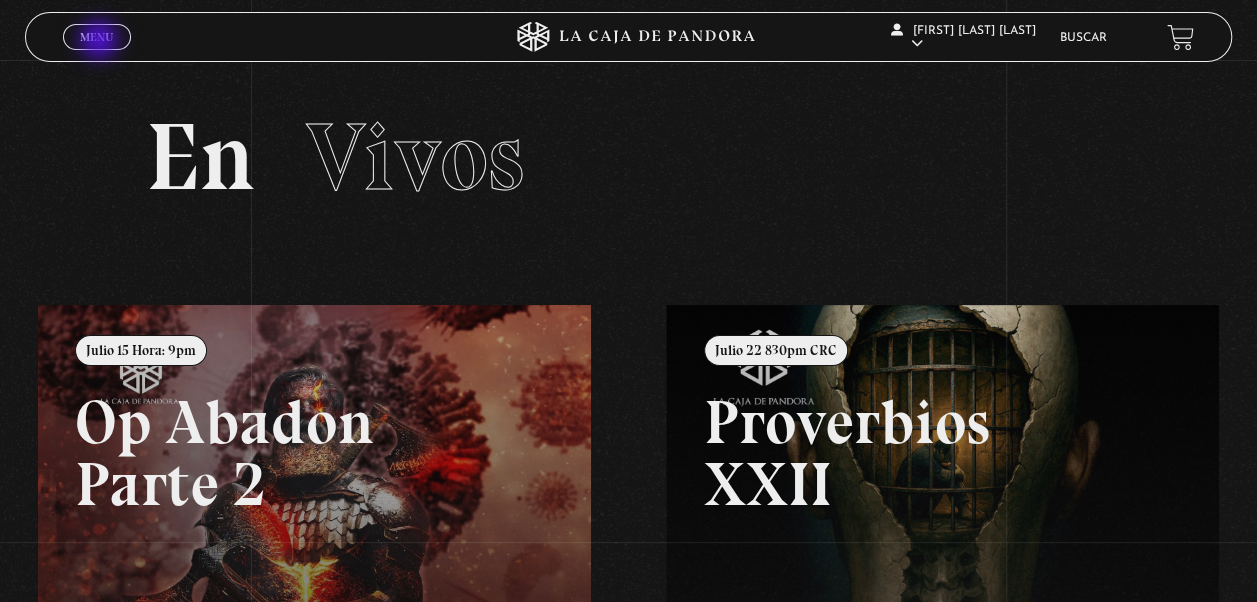 click on "Menu" at bounding box center [96, 37] 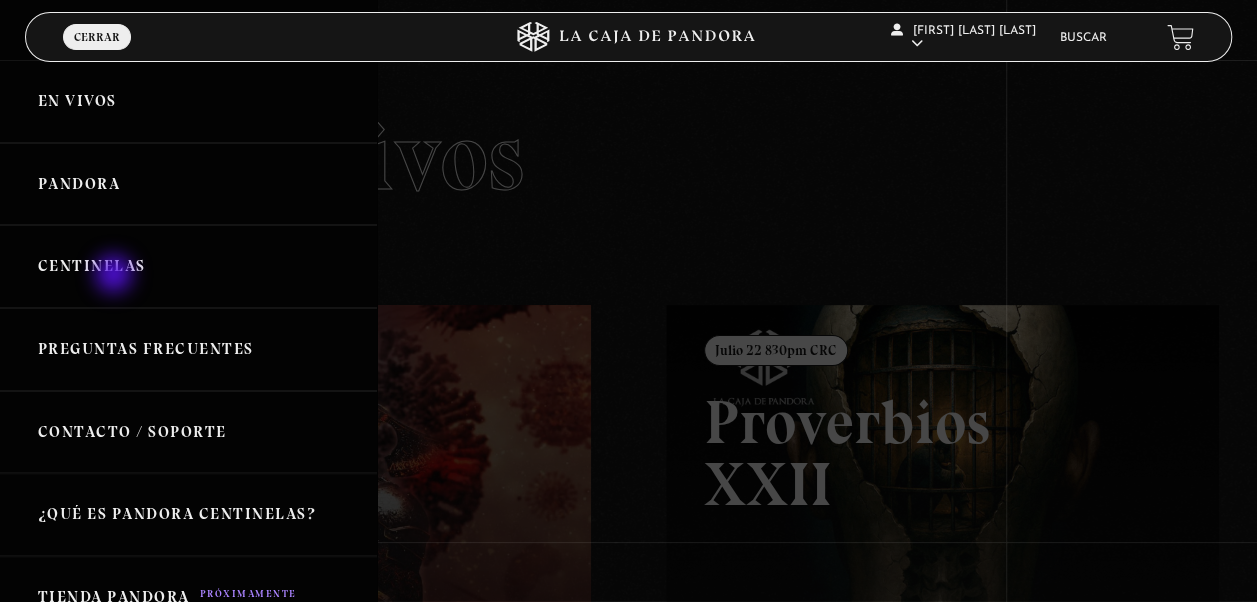 click on "Centinelas" at bounding box center (188, 266) 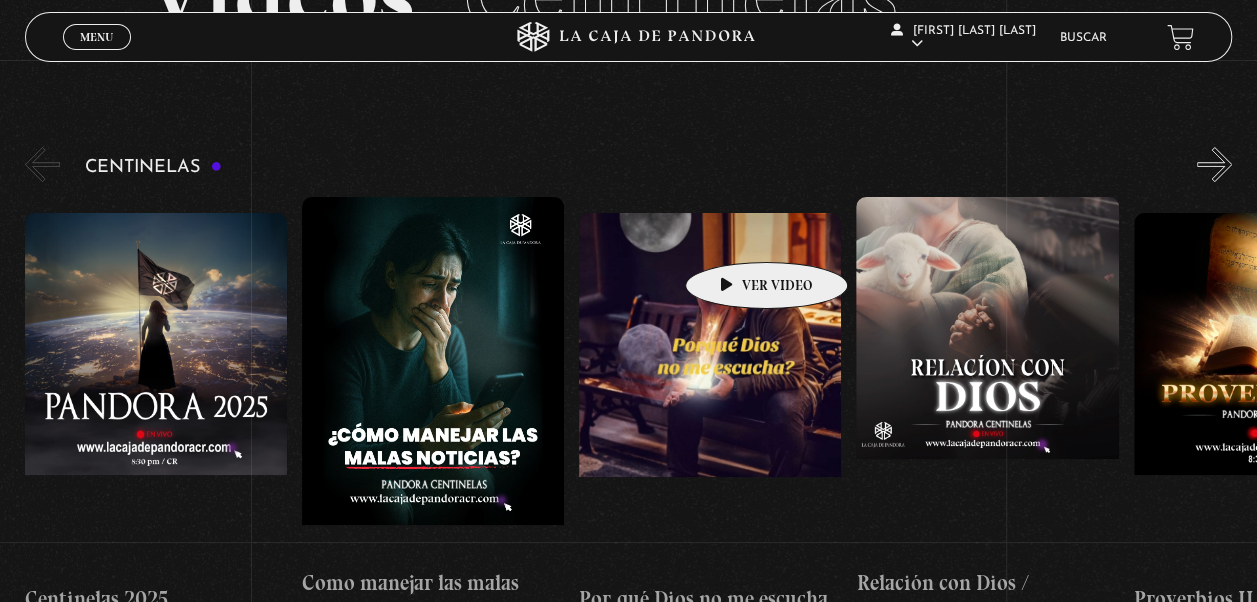 scroll, scrollTop: 200, scrollLeft: 0, axis: vertical 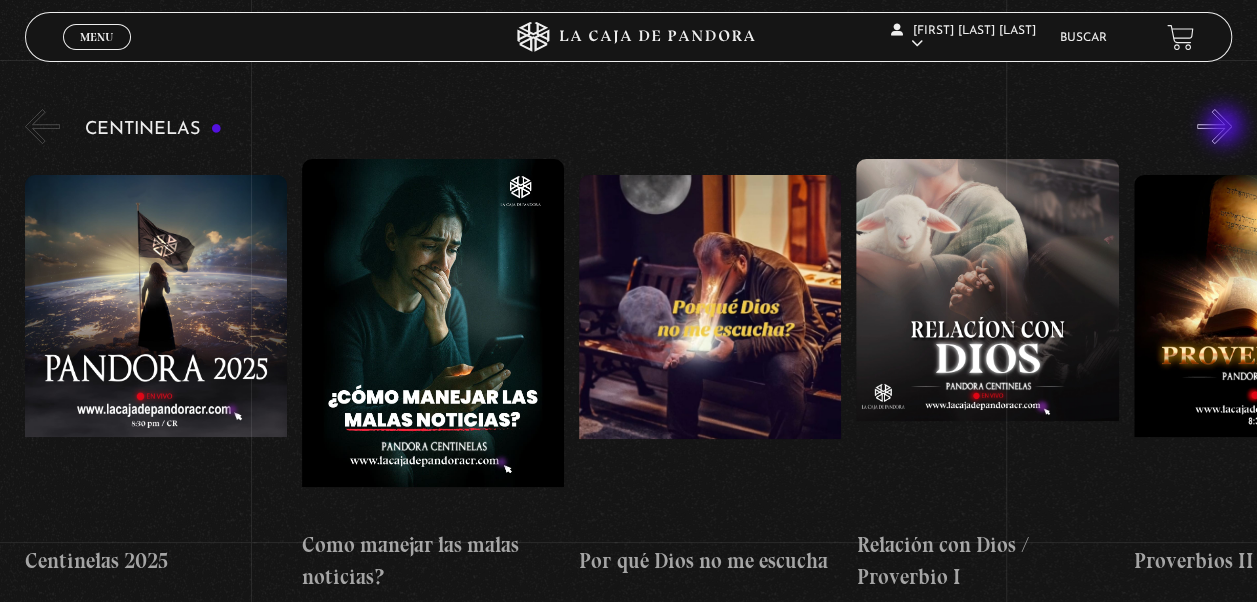 click on "»" at bounding box center (1214, 126) 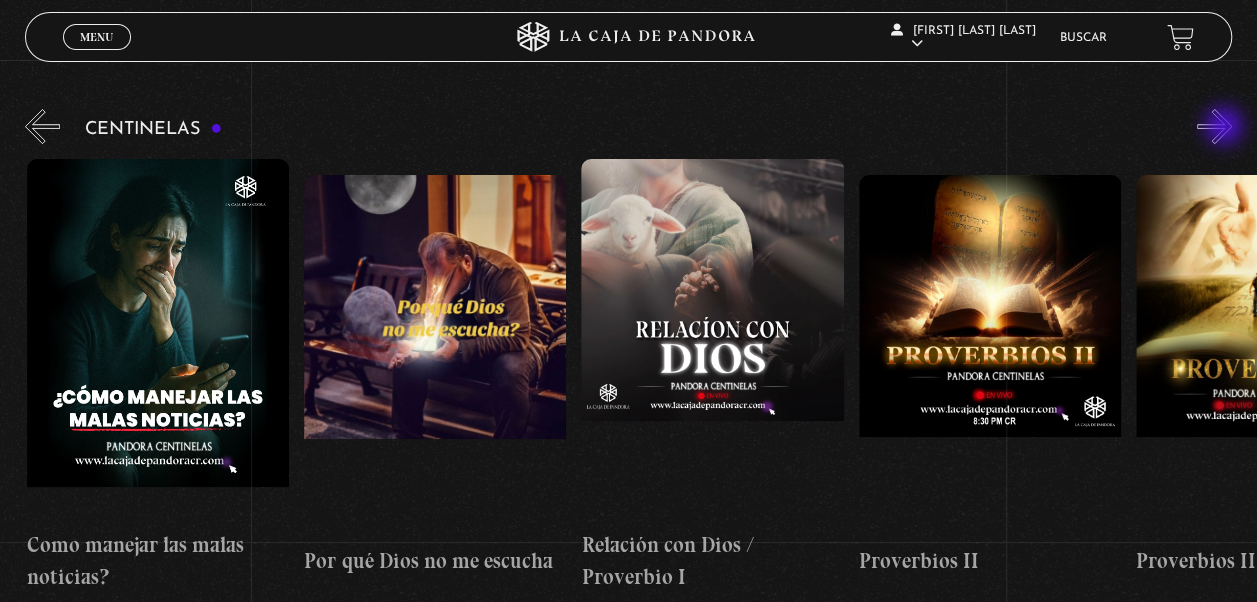 click on "»" at bounding box center [1214, 126] 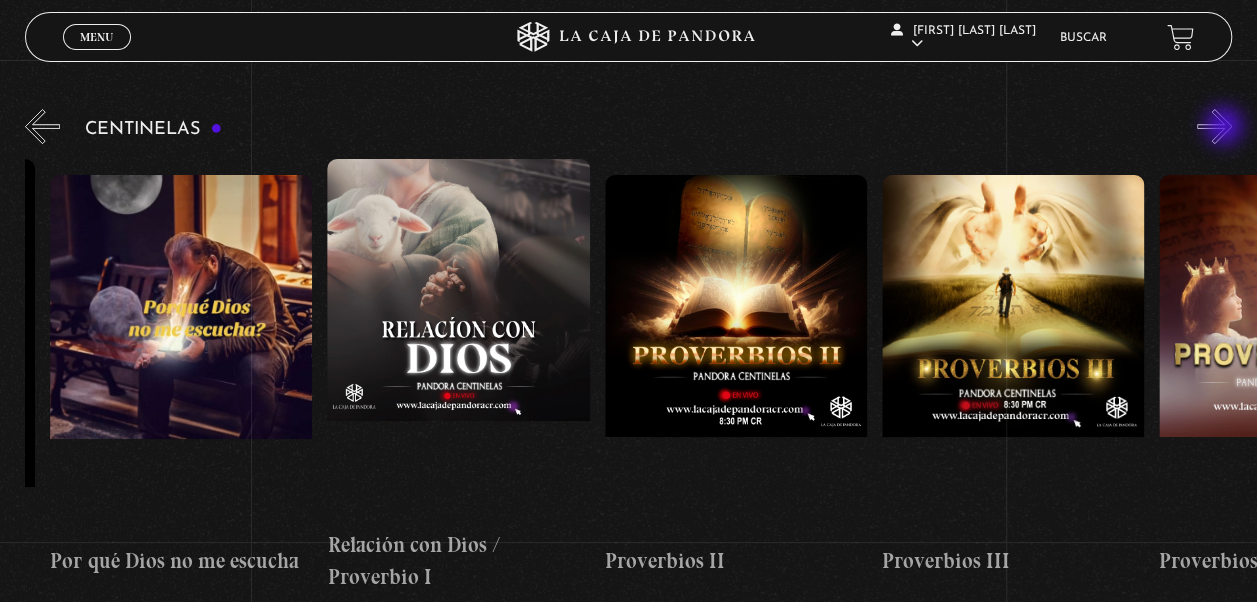 click on "»" at bounding box center [1214, 126] 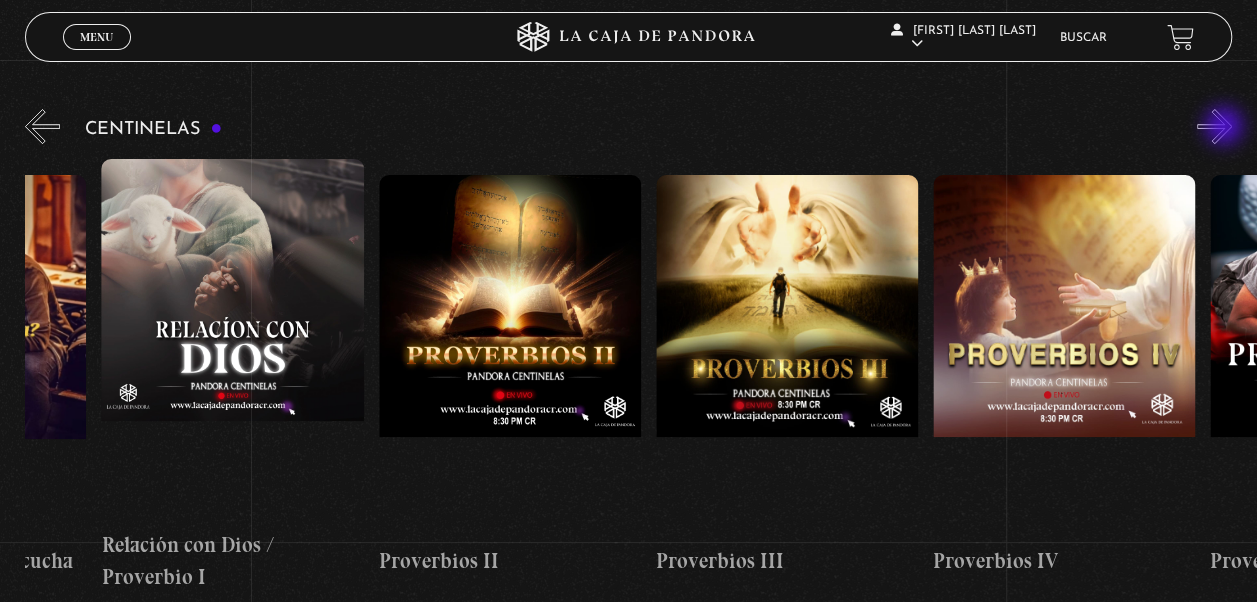 click on "»" at bounding box center (1214, 126) 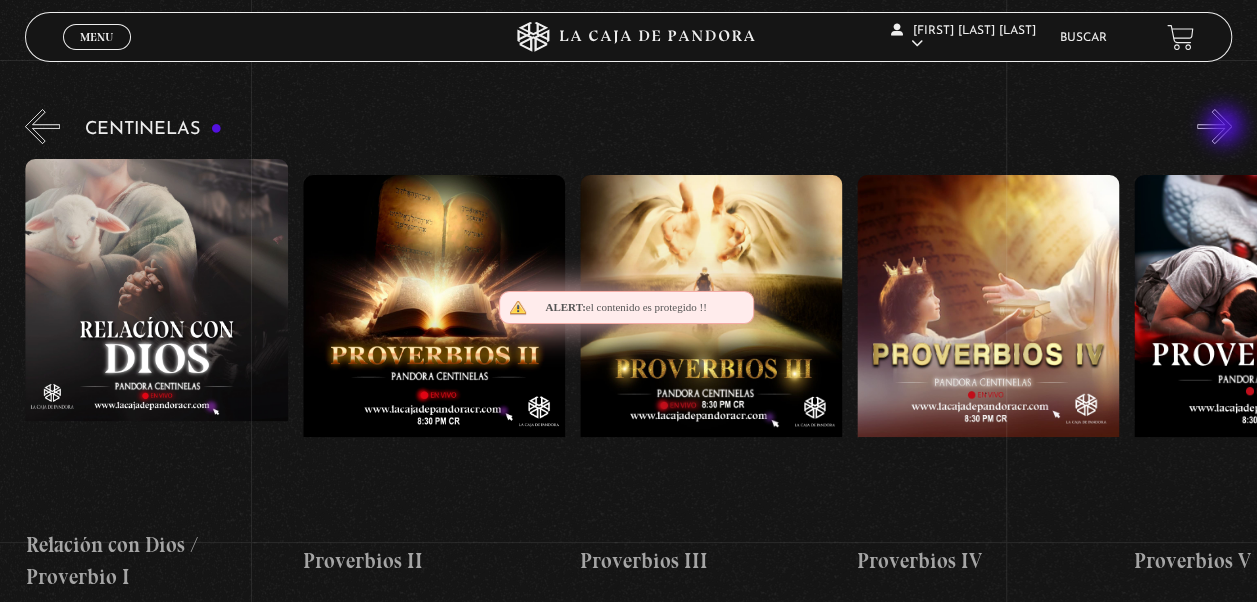 click on "»" at bounding box center [1214, 126] 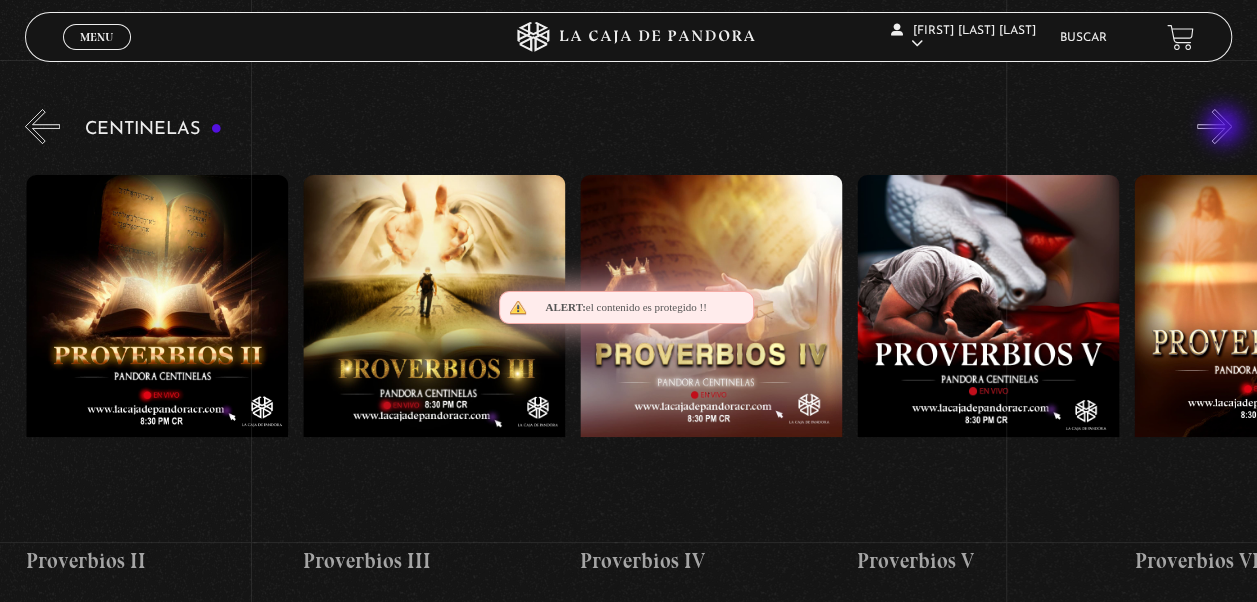 click on "»" at bounding box center (1214, 126) 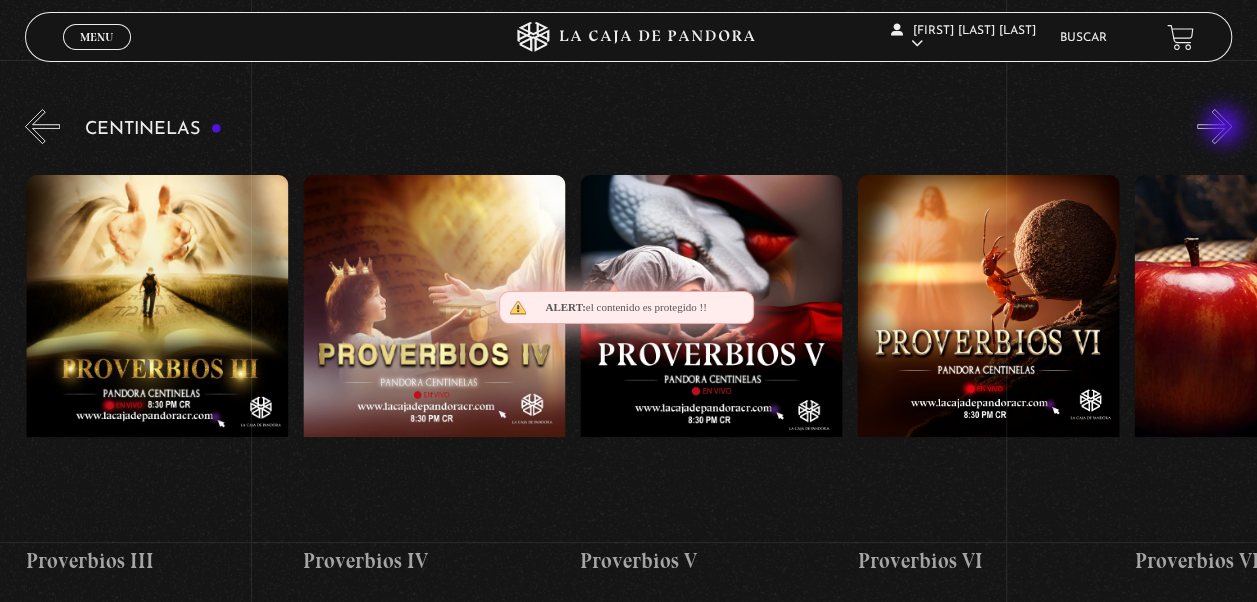 click on "»" at bounding box center (1214, 126) 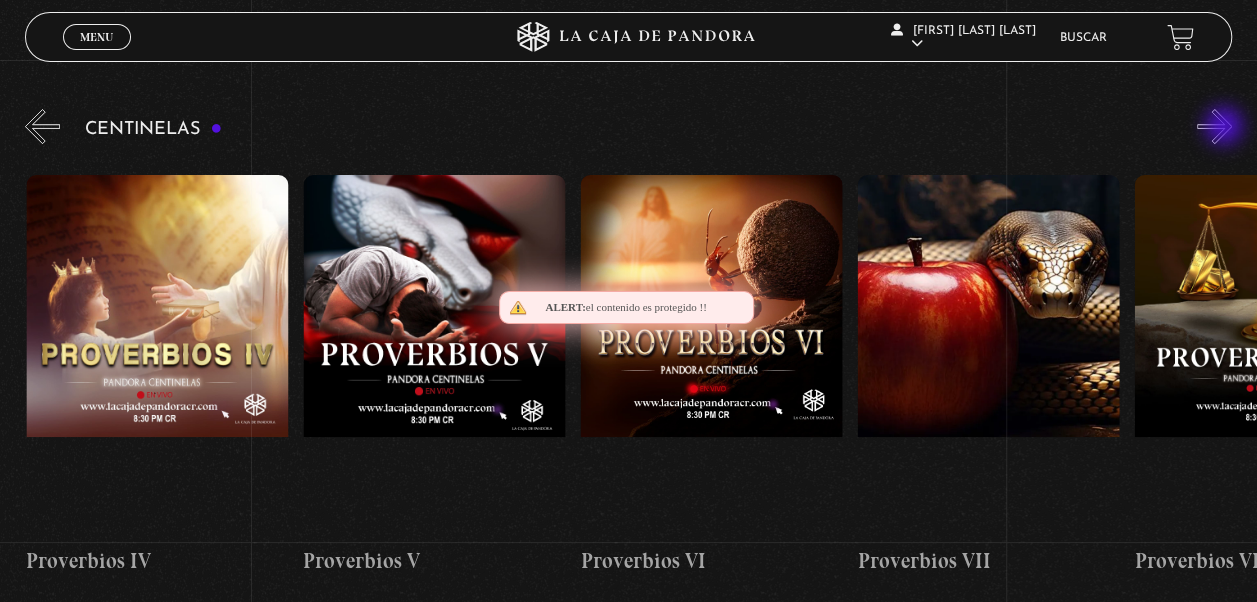 scroll, scrollTop: 0, scrollLeft: 1662, axis: horizontal 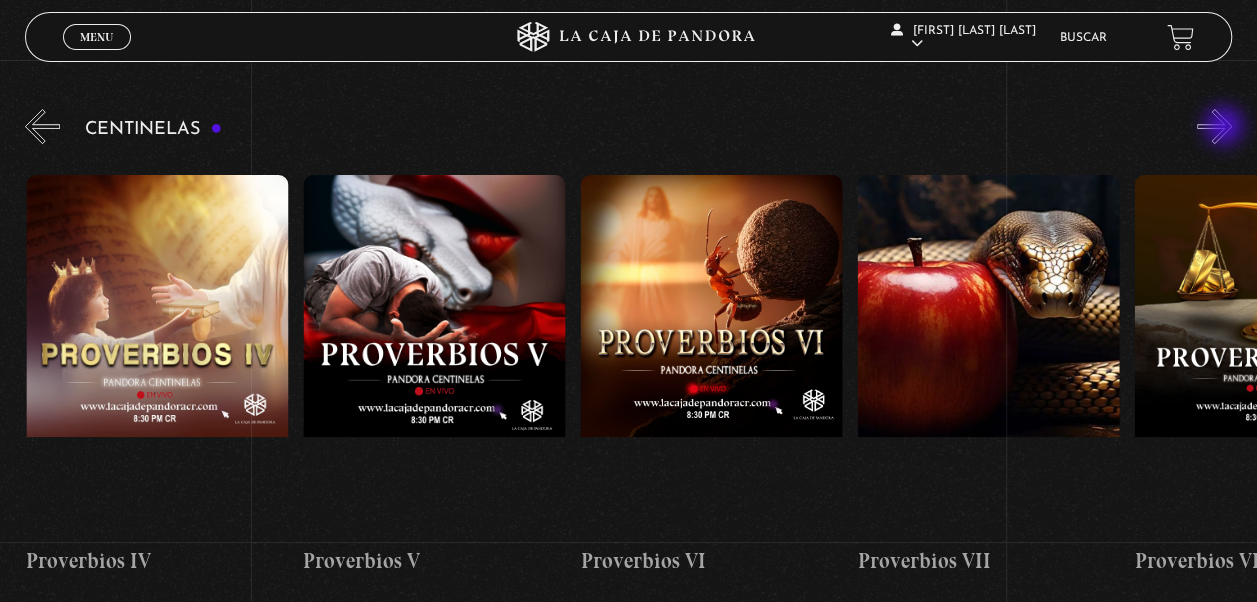 click on "»" at bounding box center [1214, 126] 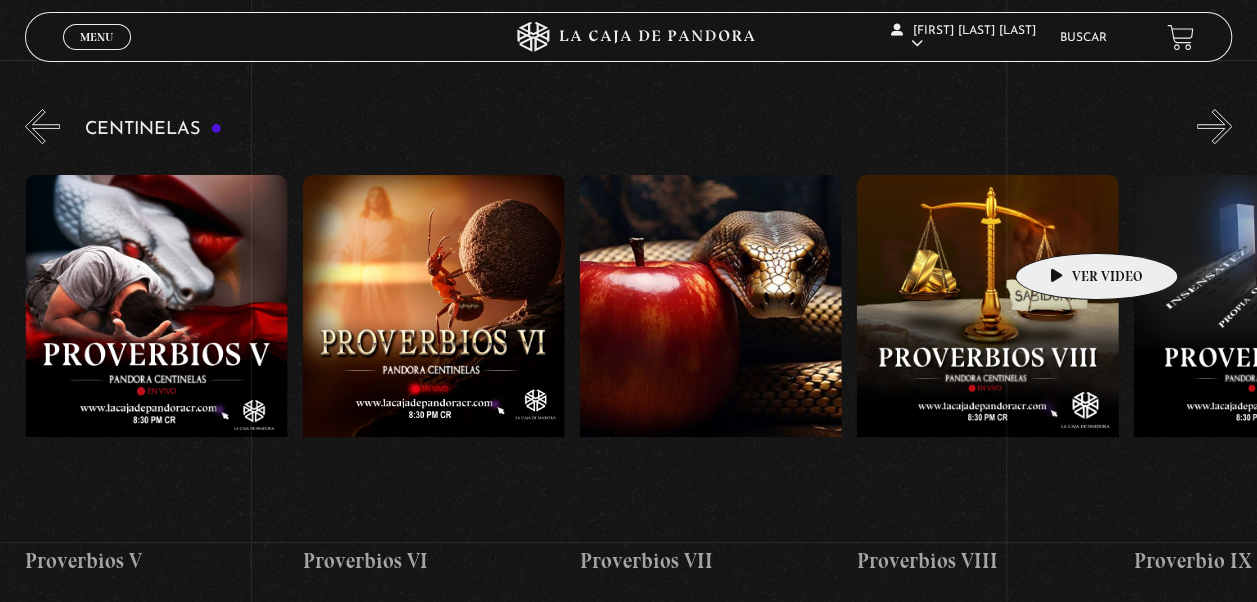 scroll, scrollTop: 0, scrollLeft: 1940, axis: horizontal 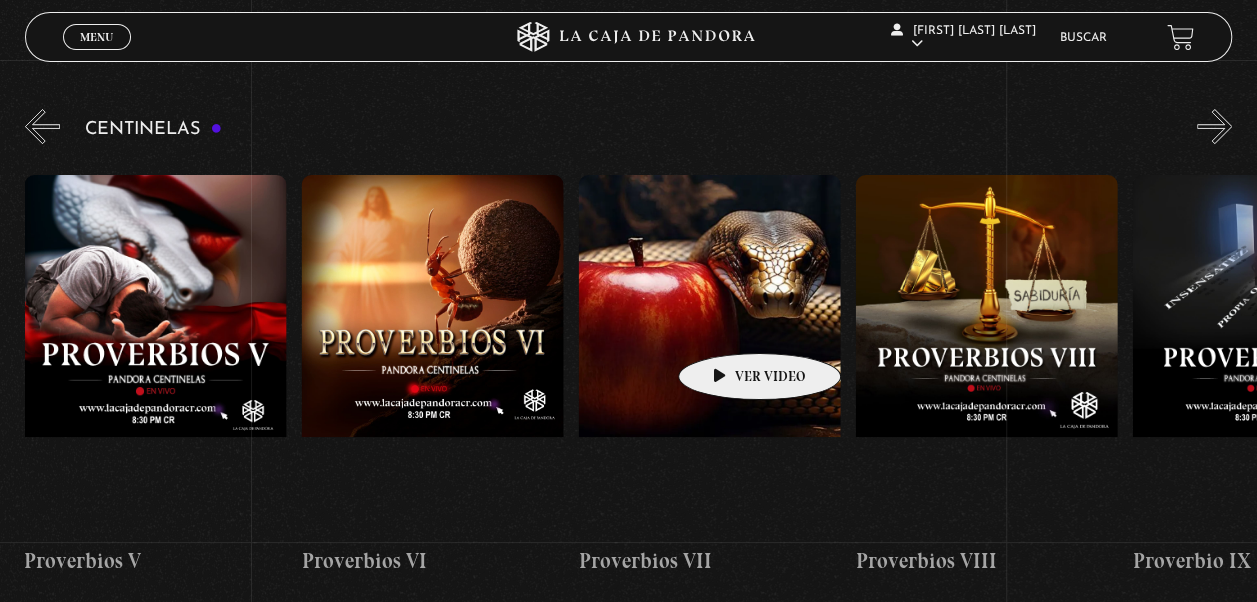 click at bounding box center (710, 355) 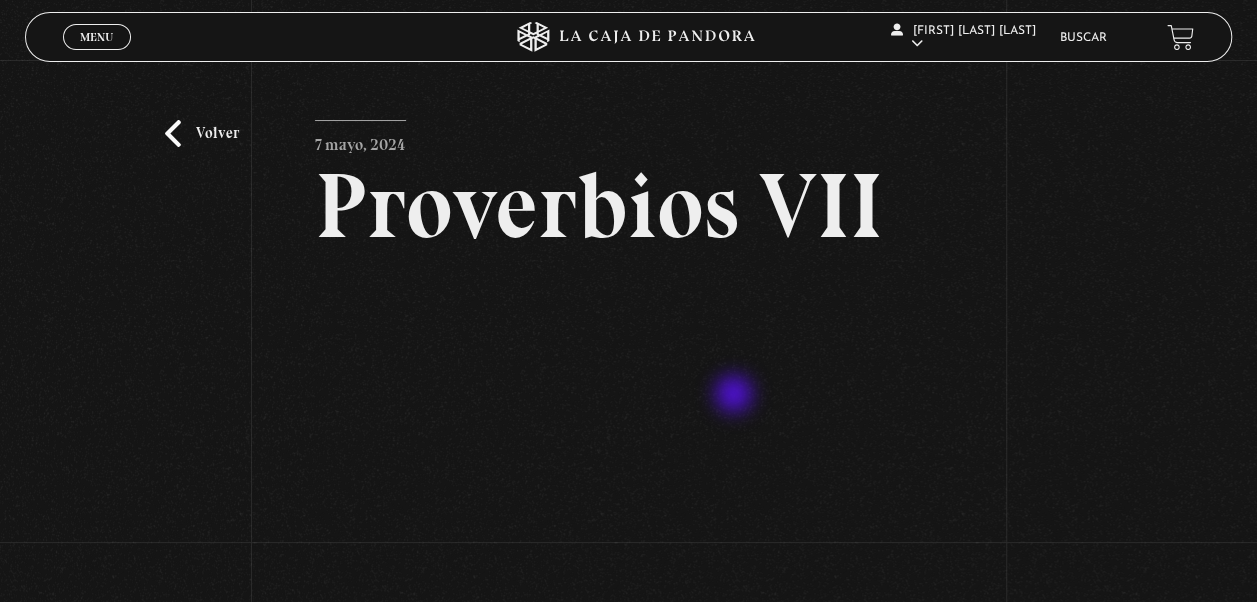 scroll, scrollTop: 100, scrollLeft: 0, axis: vertical 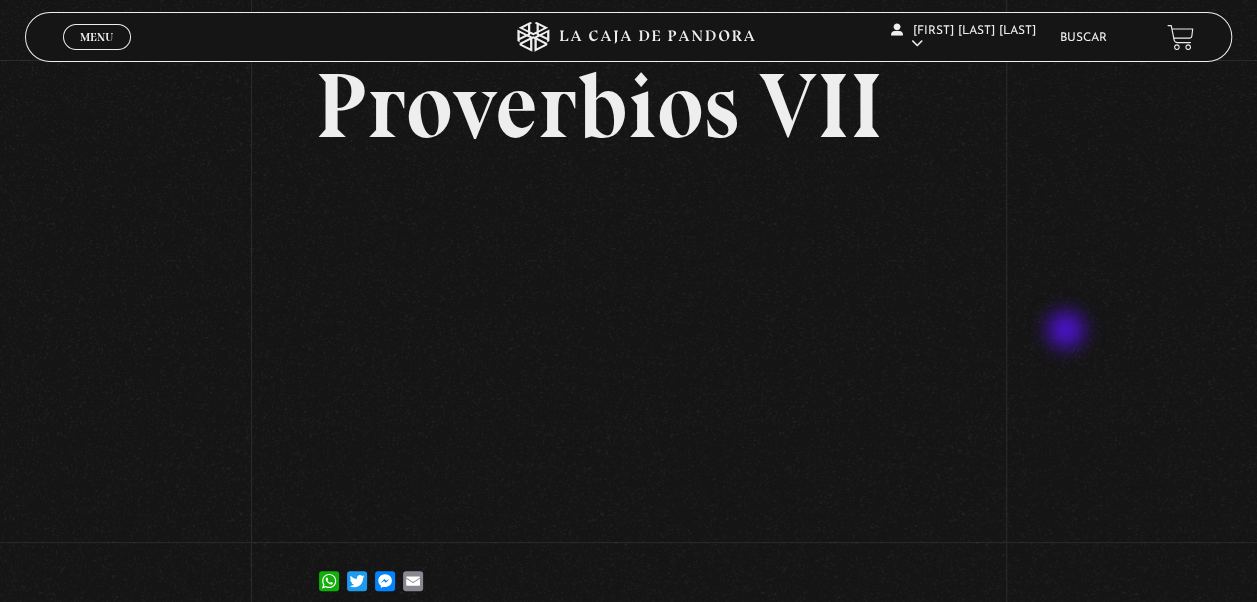 click on "Volver
7 mayo, 2024
Proverbios VII
WhatsApp Twitter Messenger Email" at bounding box center [628, 293] 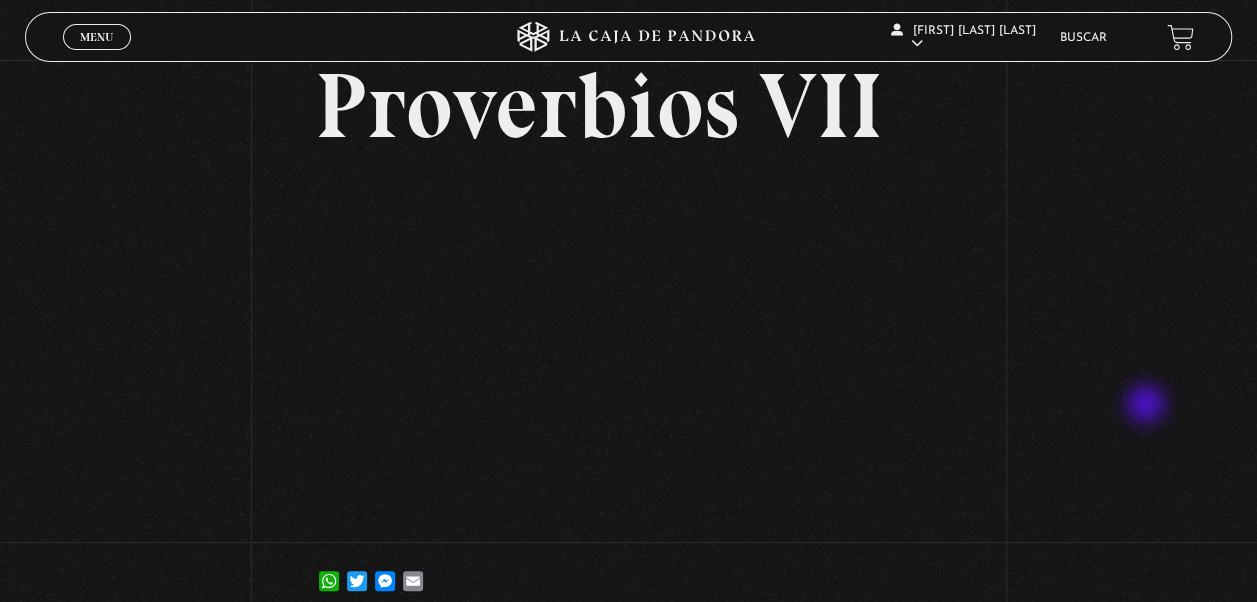 click on "Volver
7 mayo, 2024
Proverbios VII
WhatsApp Twitter Messenger Email" at bounding box center (628, 293) 